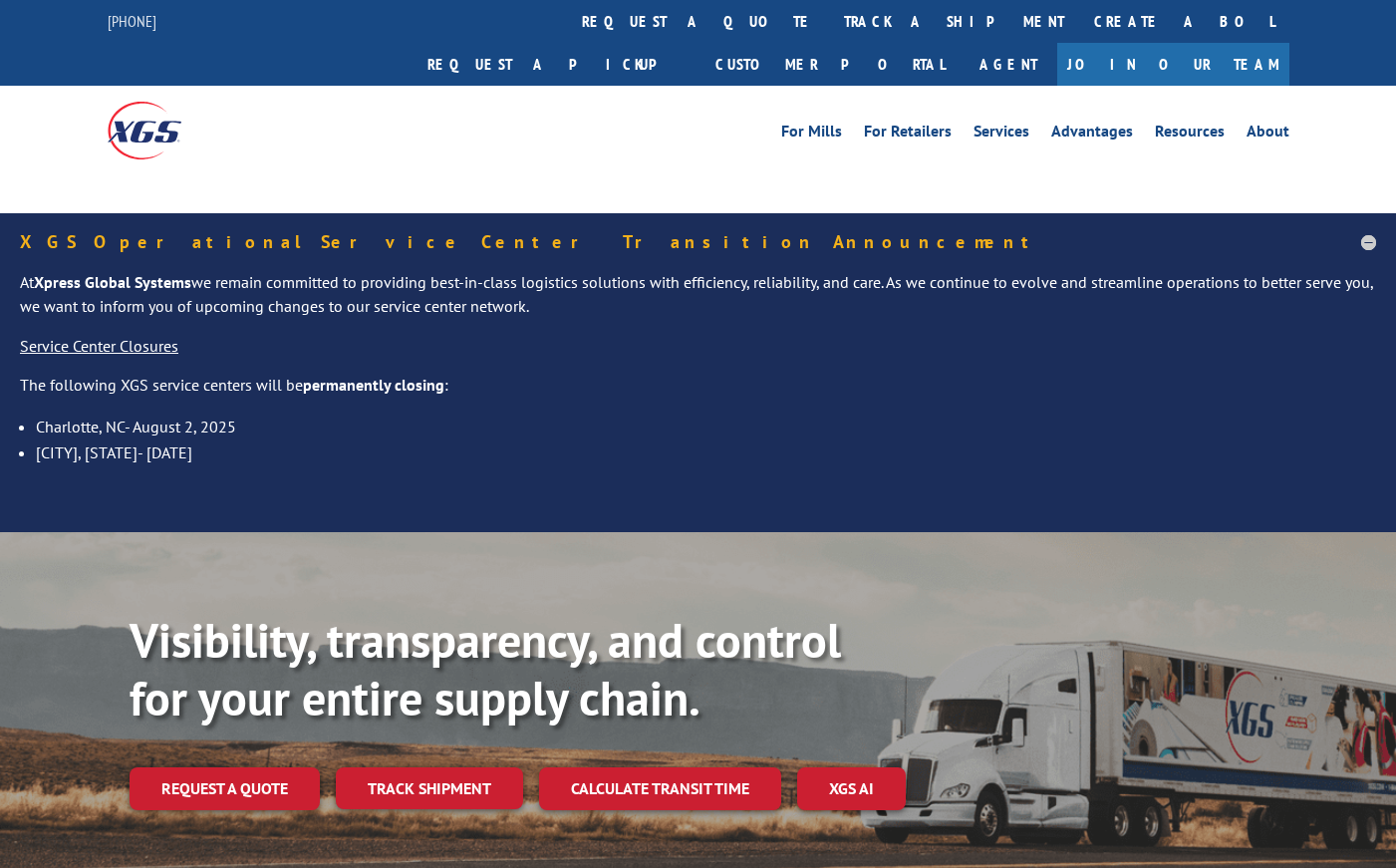 scroll, scrollTop: 0, scrollLeft: 0, axis: both 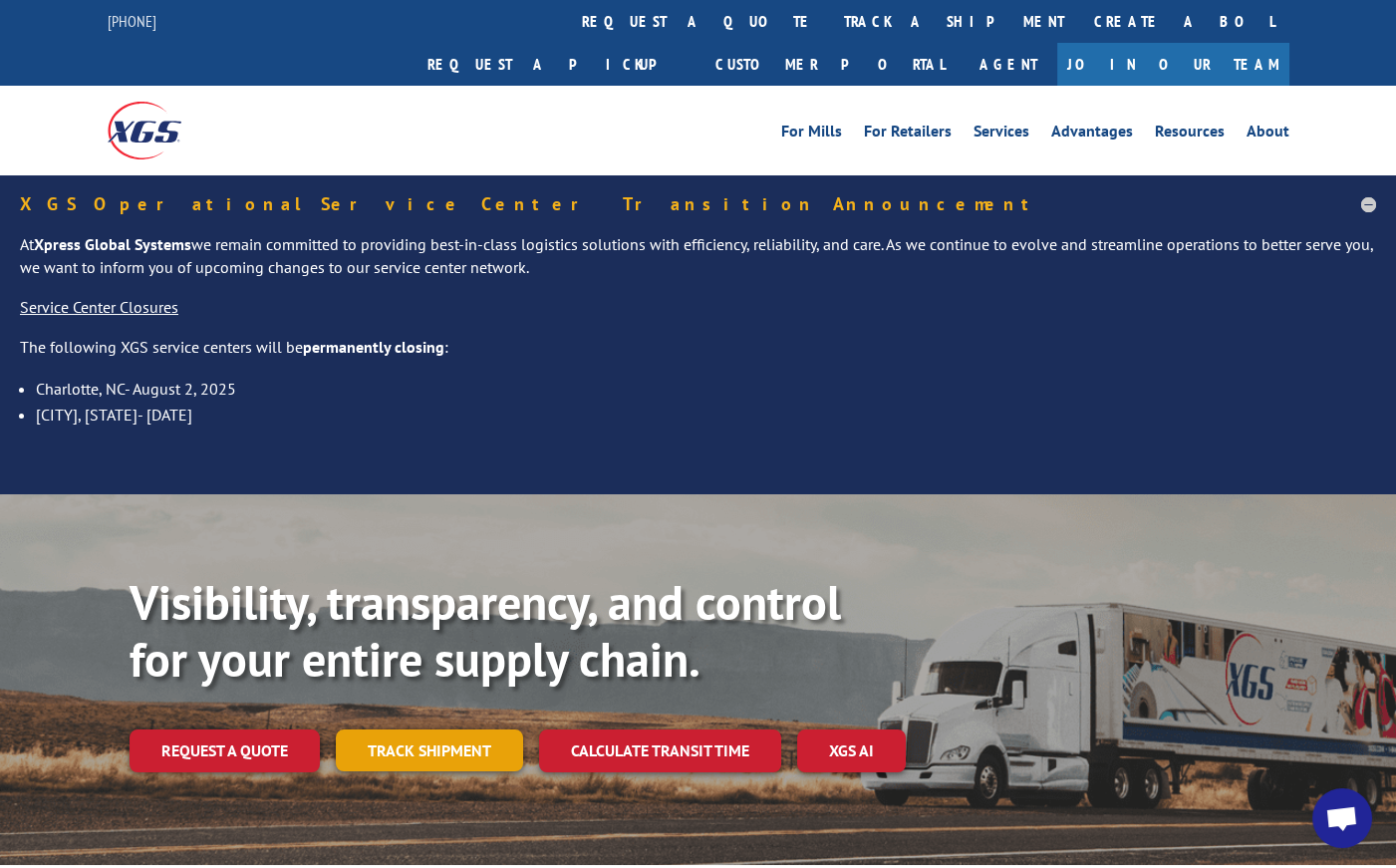 click on "Track shipment" at bounding box center (429, 750) 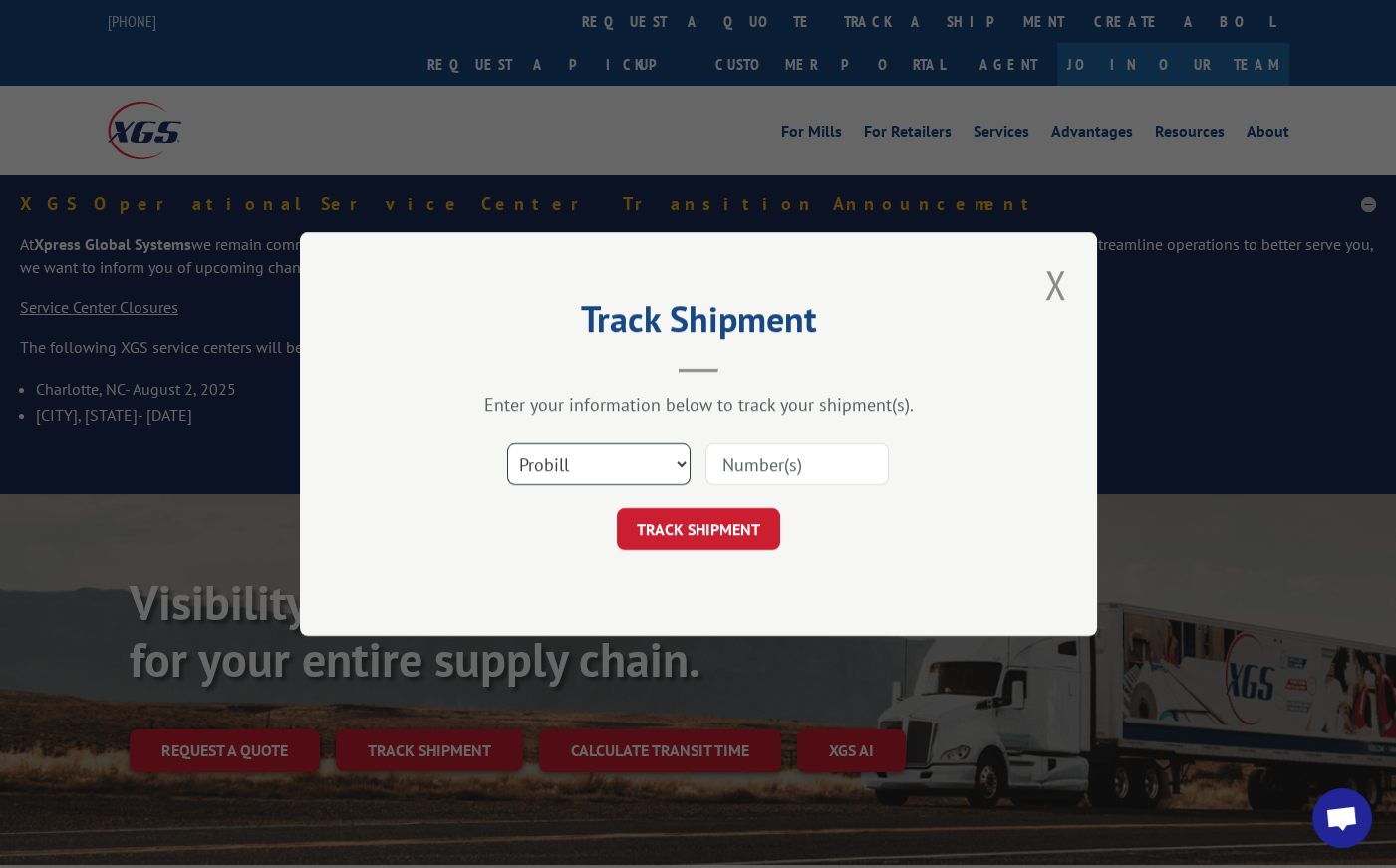 click on "Select category... Probill BOL PO" at bounding box center (599, 464) 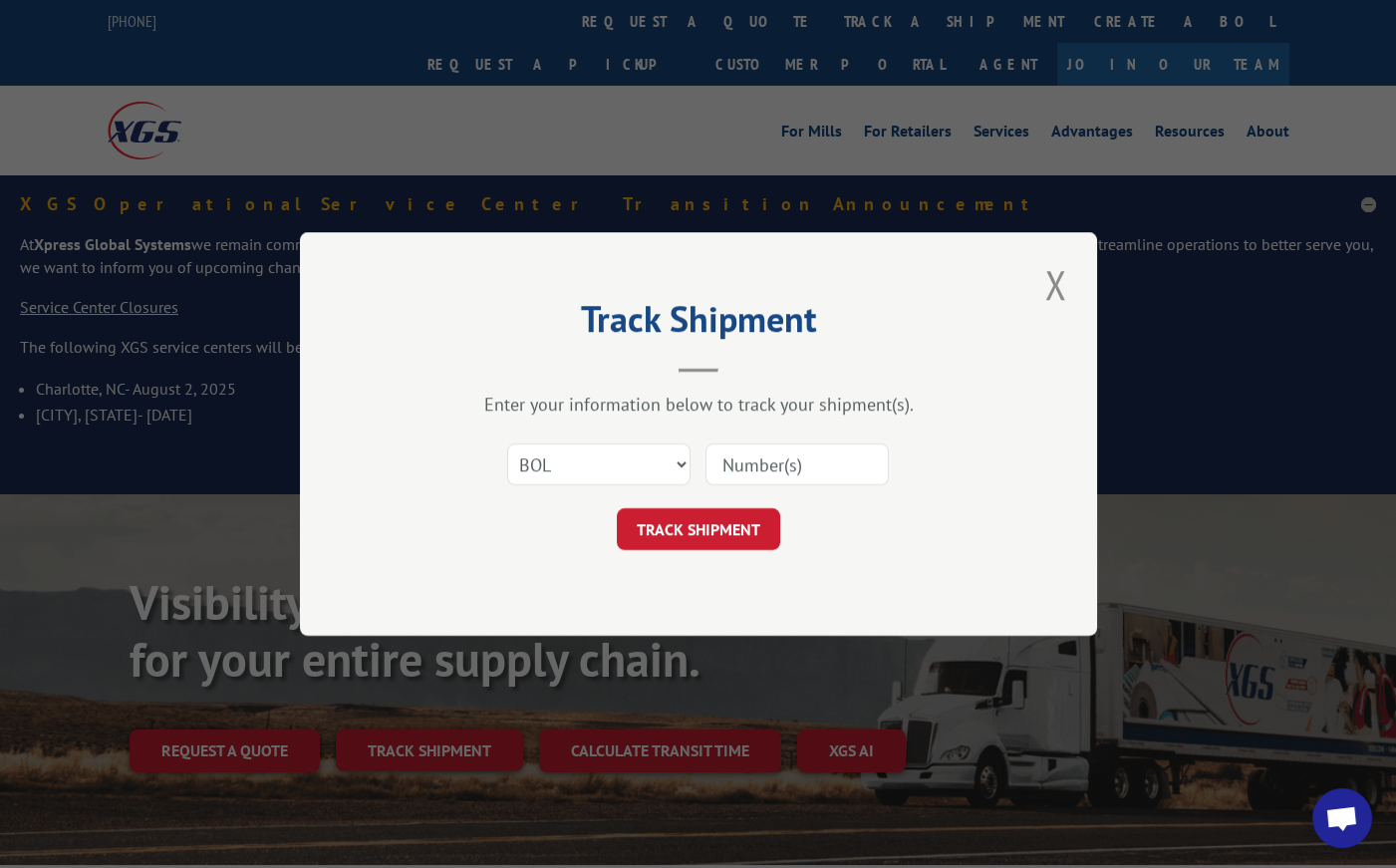 click at bounding box center [797, 464] 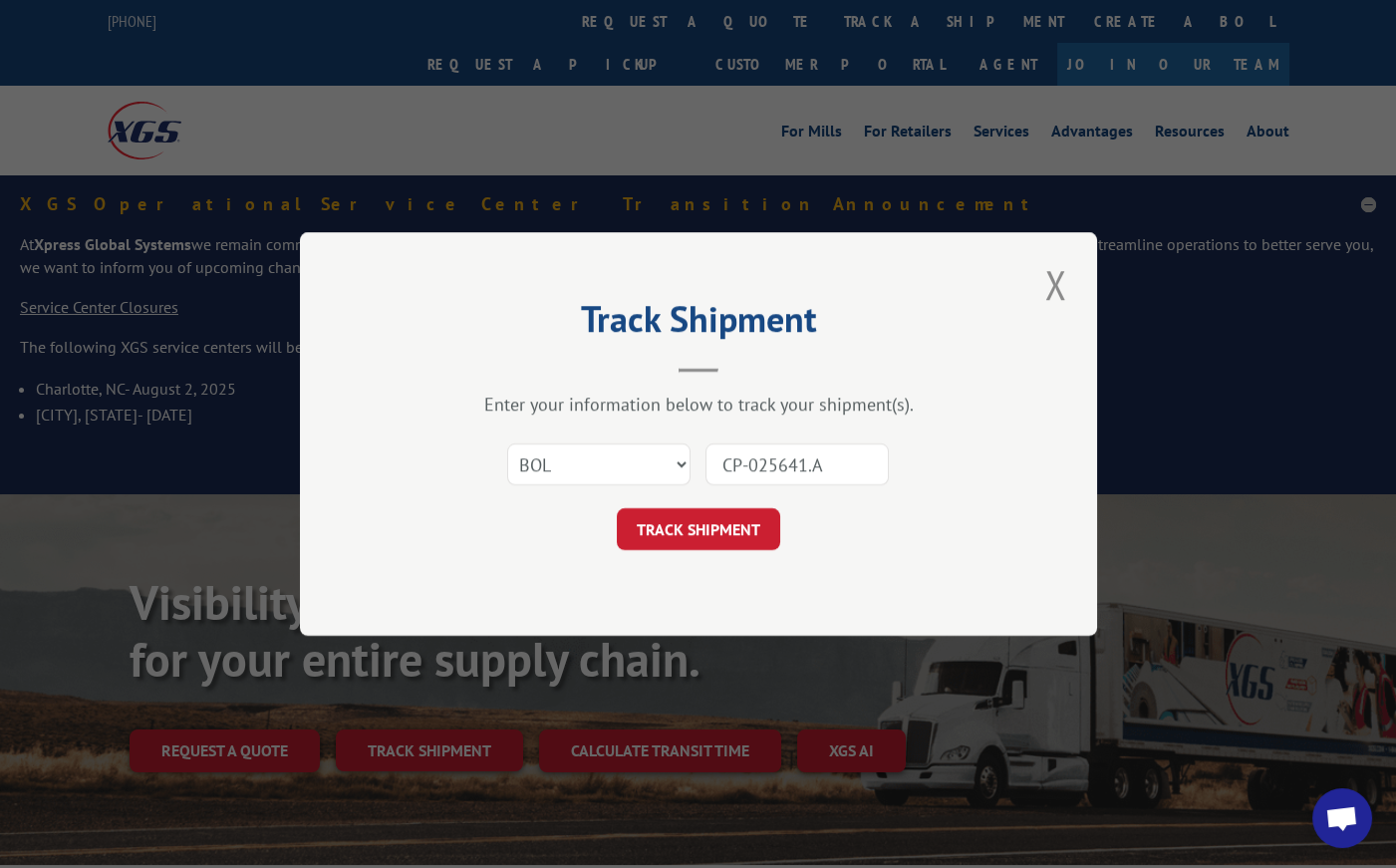 scroll, scrollTop: 6, scrollLeft: 0, axis: vertical 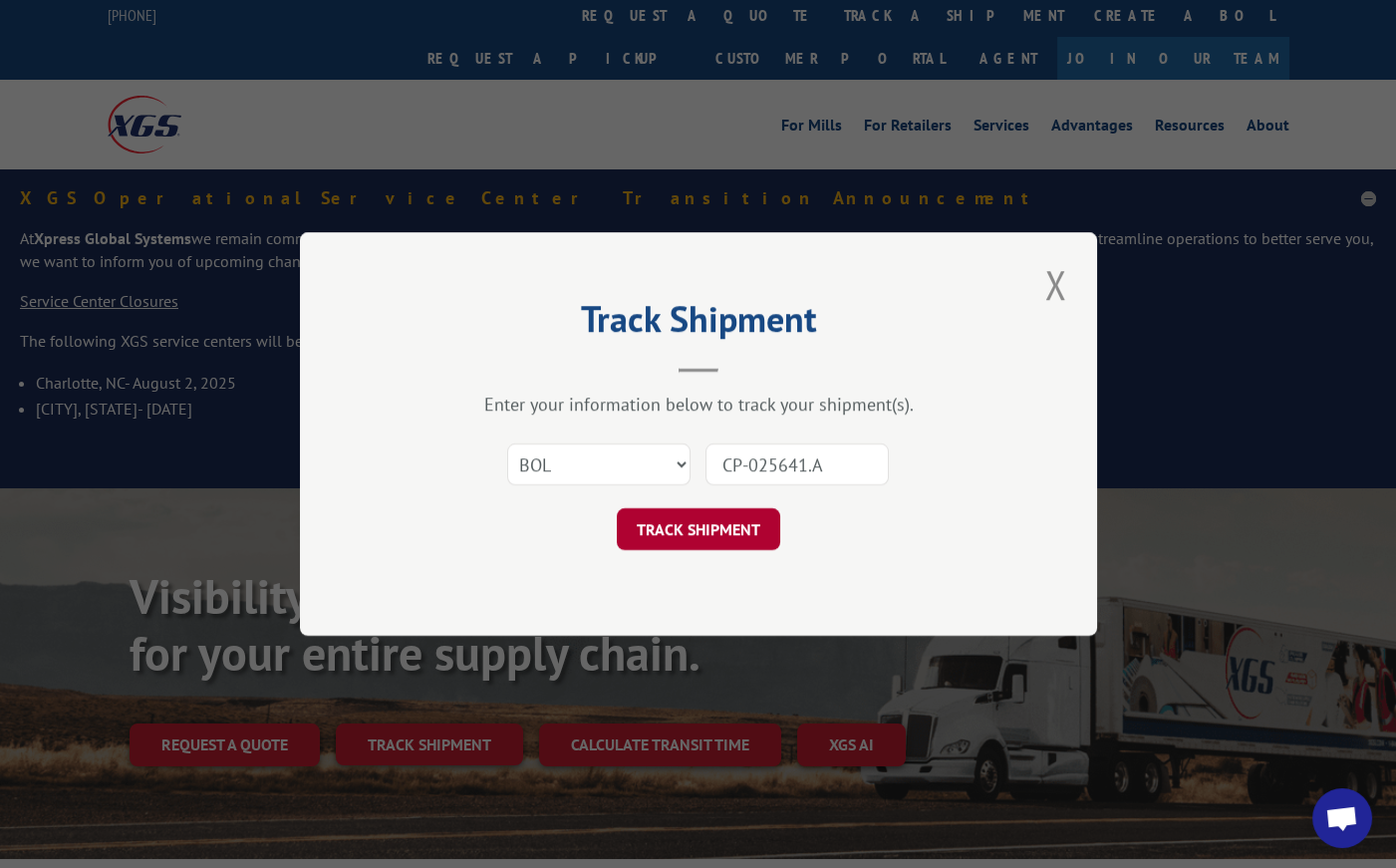 type on "CP-025641.A" 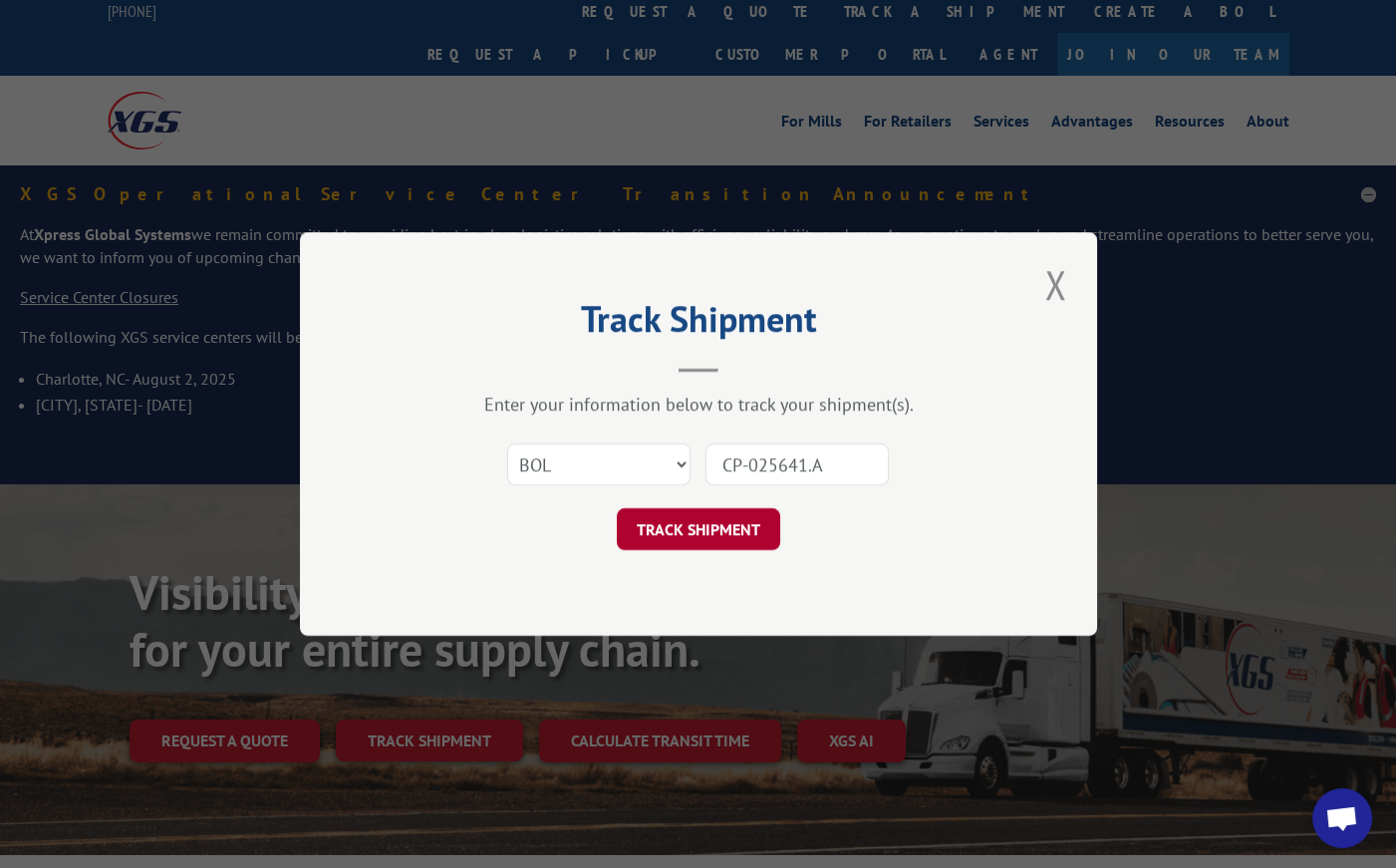 click on "TRACK SHIPMENT" at bounding box center [698, 529] 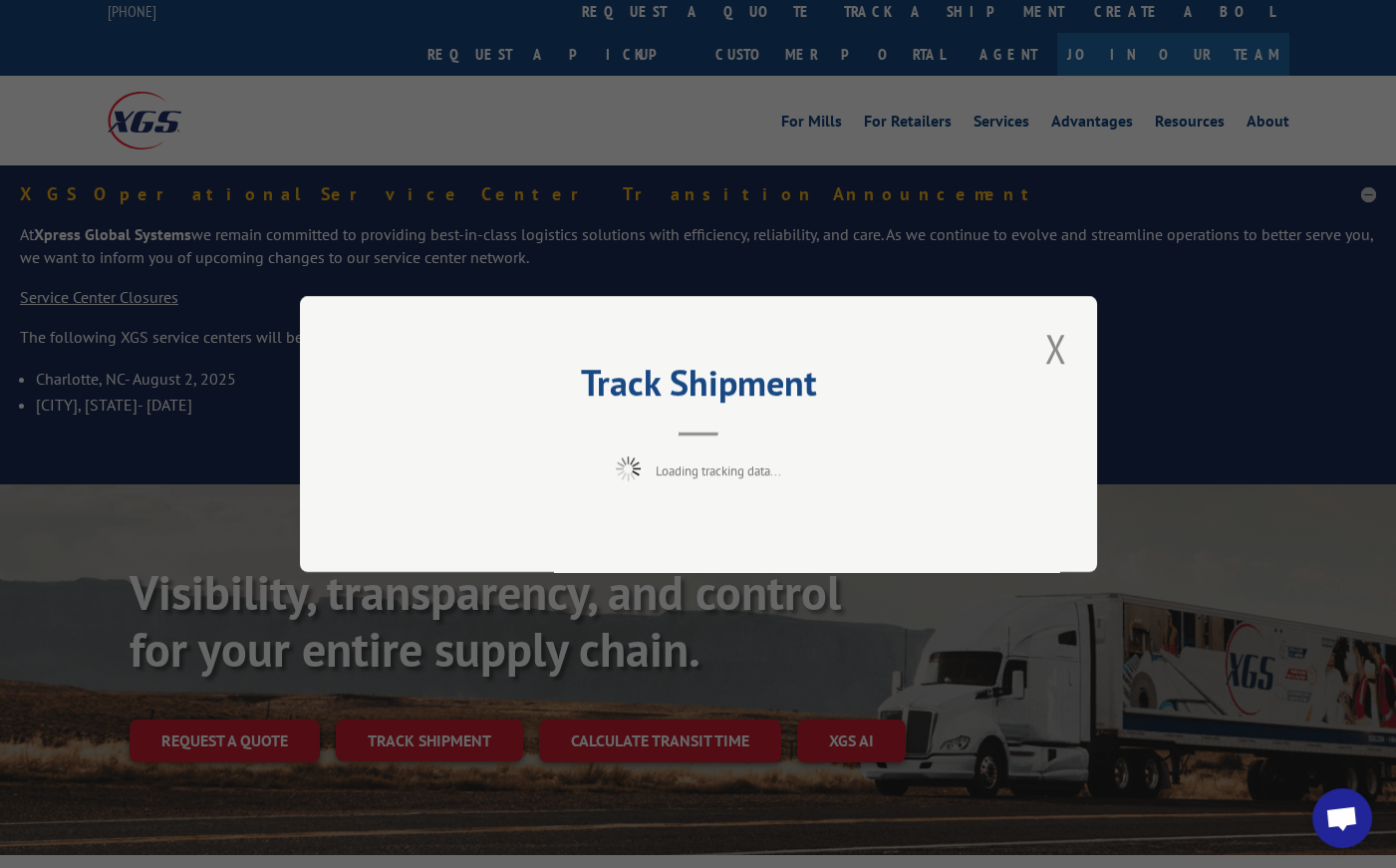 scroll, scrollTop: 5, scrollLeft: 0, axis: vertical 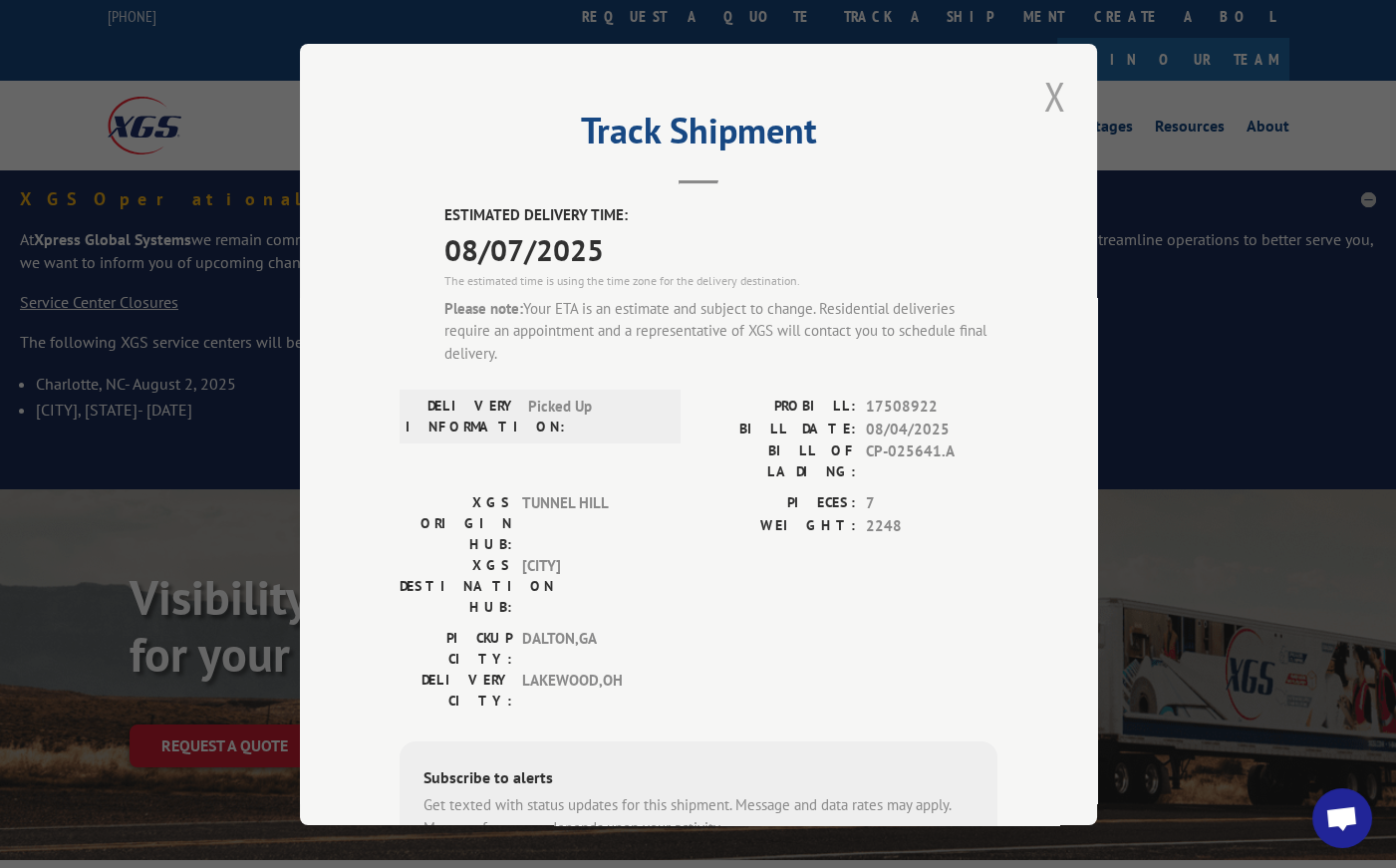 click at bounding box center [1055, 96] 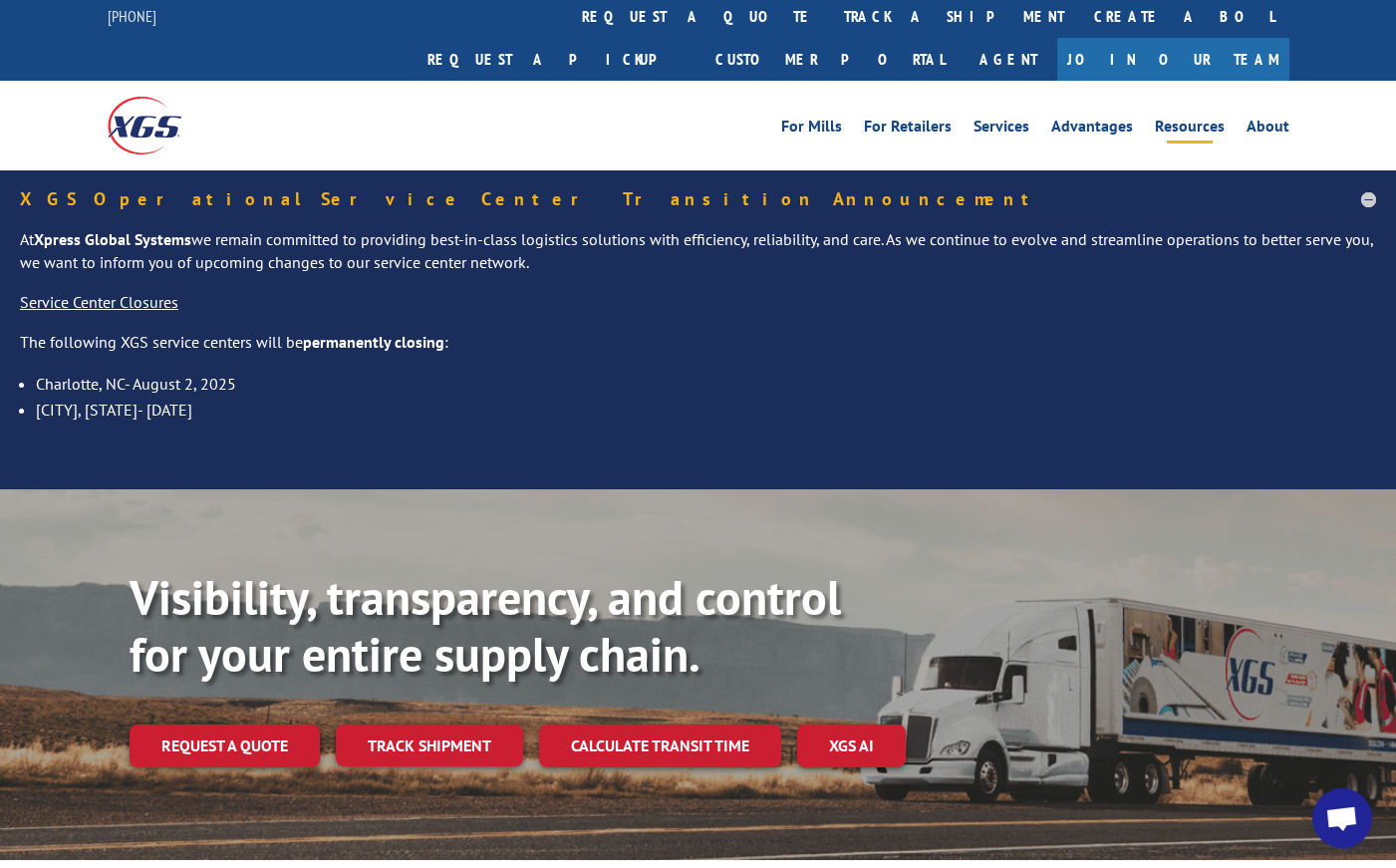 click on "Resources" at bounding box center [1190, 130] 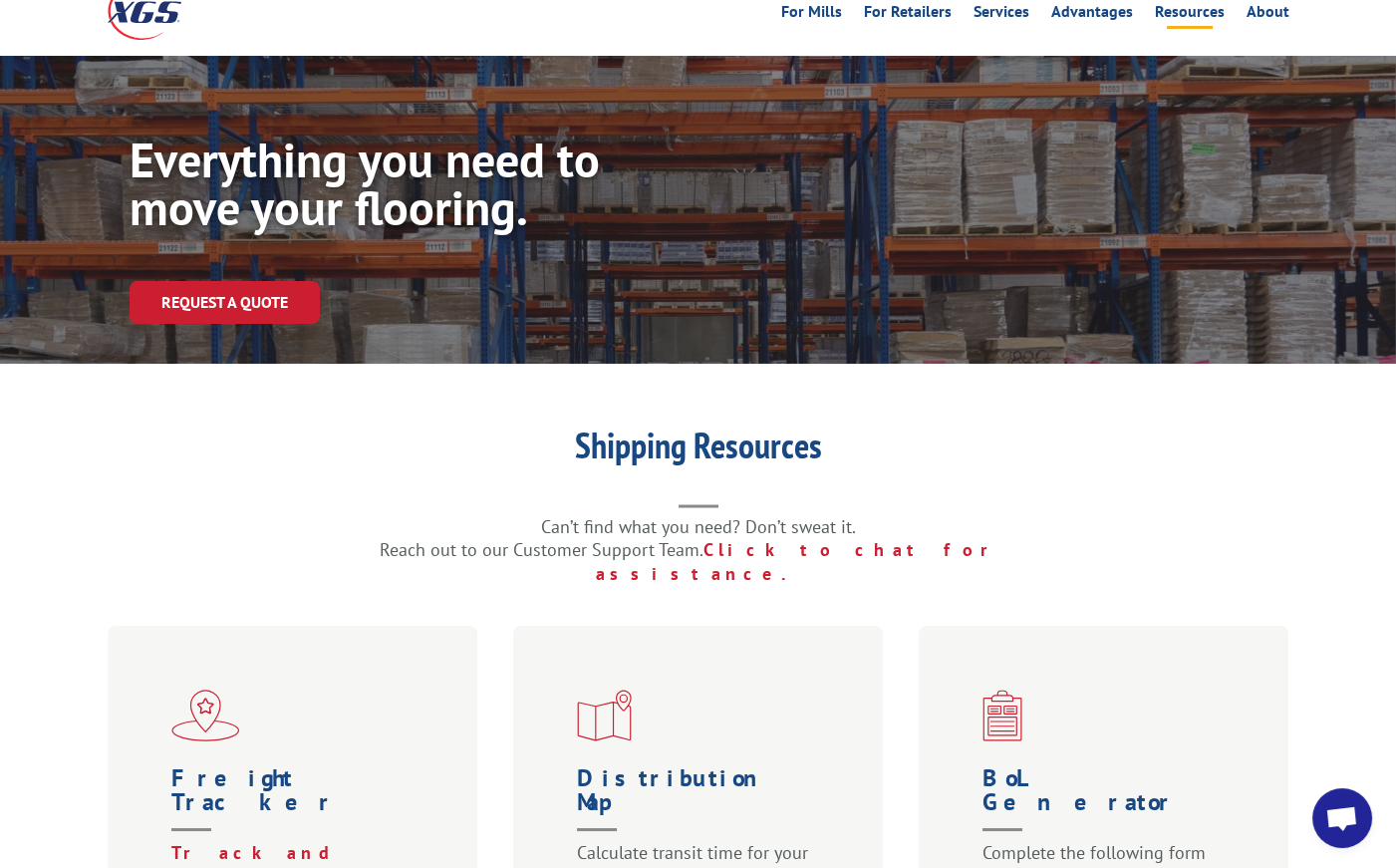 scroll, scrollTop: 125, scrollLeft: 0, axis: vertical 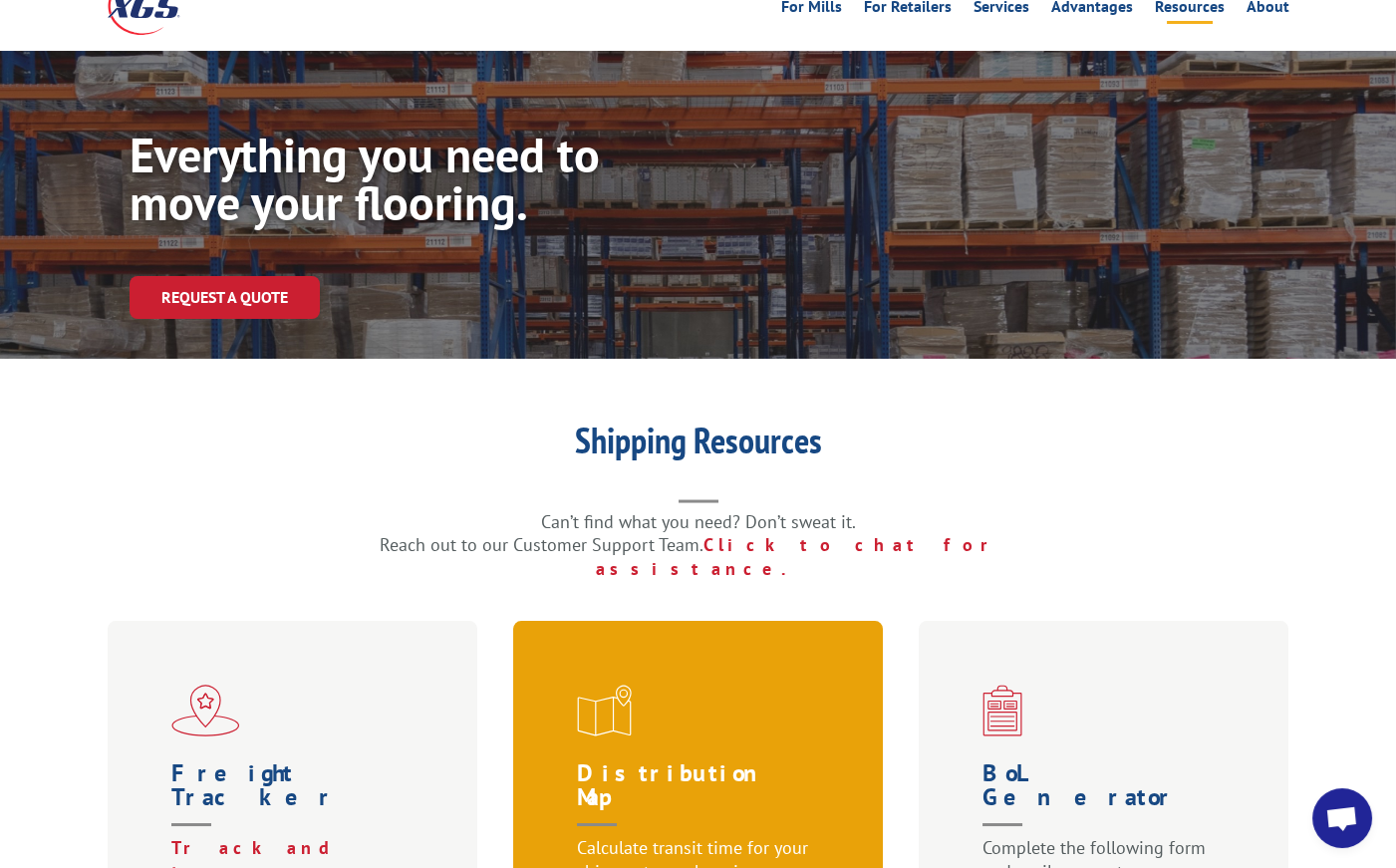 click on "Calculate transit time for your shipment anywhere in our network." at bounding box center (702, 880) 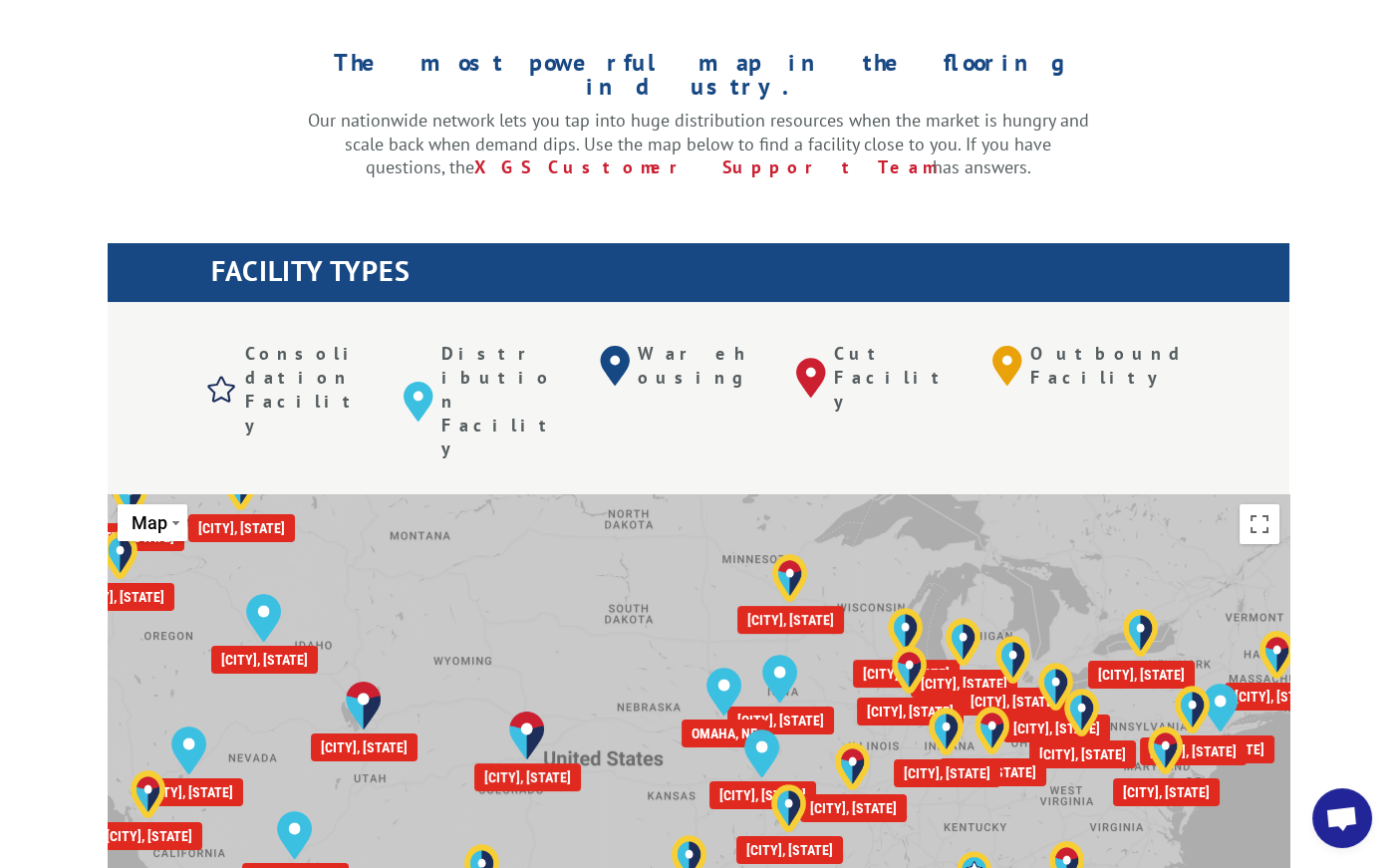 scroll, scrollTop: 543, scrollLeft: 0, axis: vertical 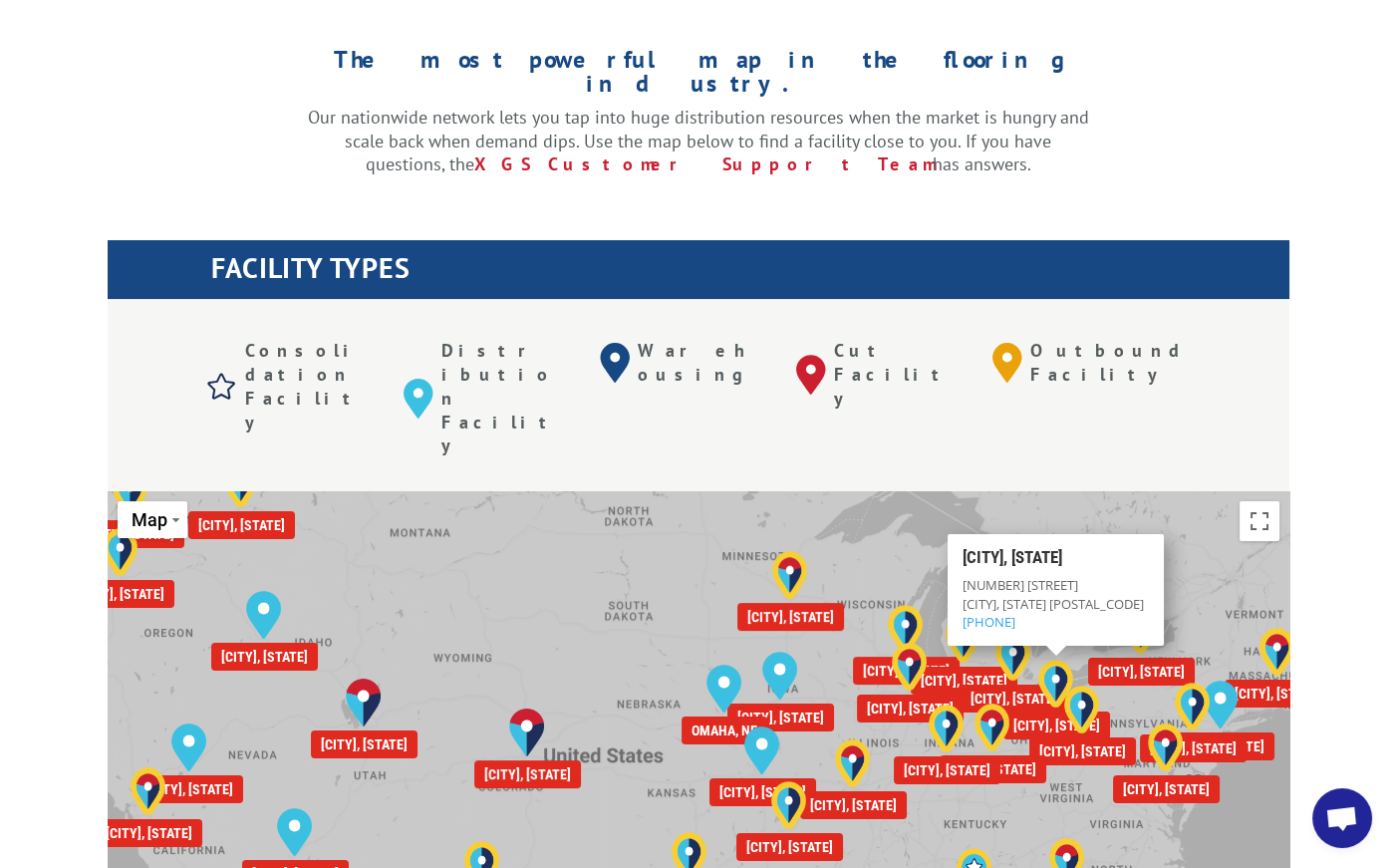 click on "[CITY], [STATE]" at bounding box center (1055, 725) 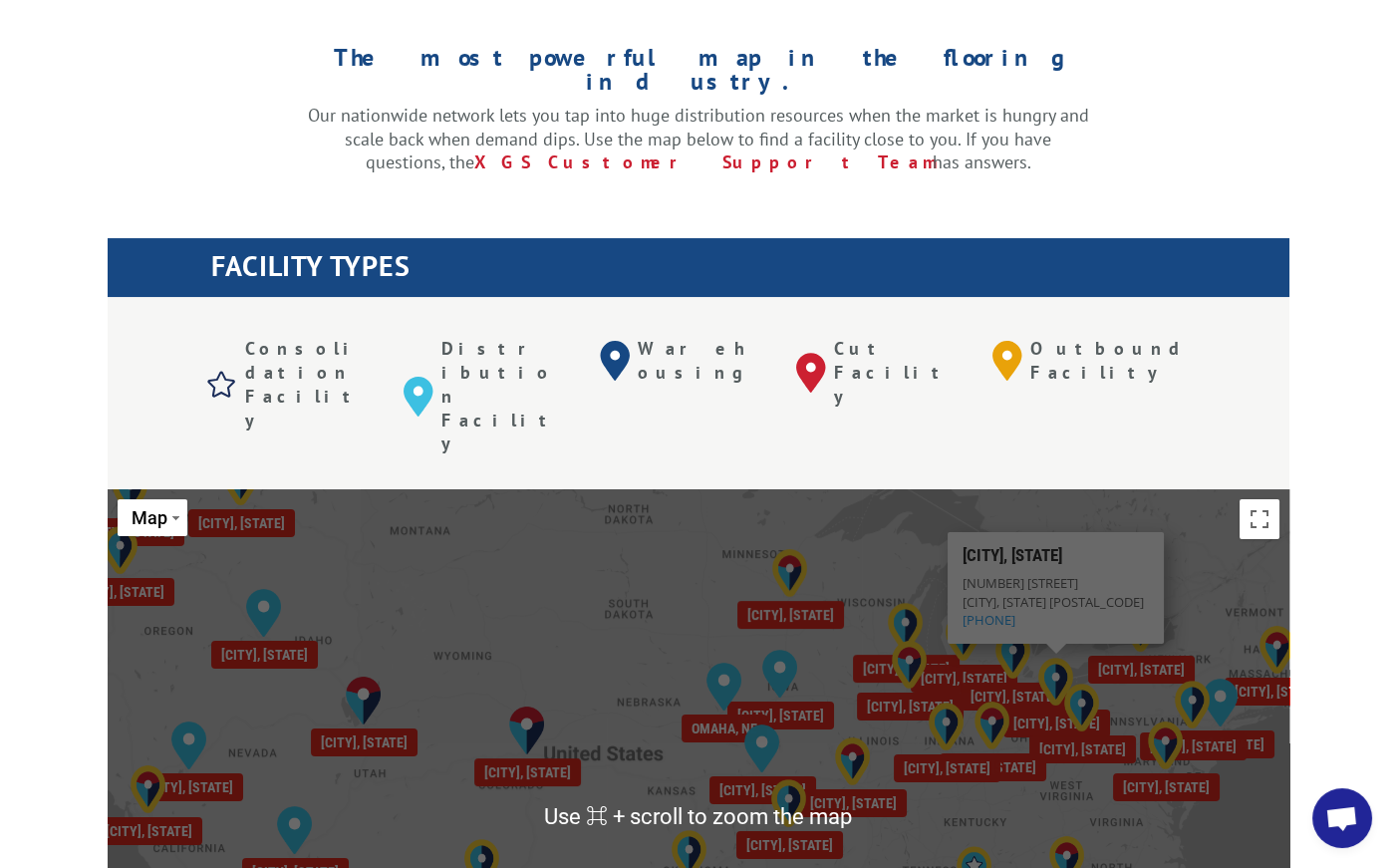 scroll, scrollTop: 544, scrollLeft: 0, axis: vertical 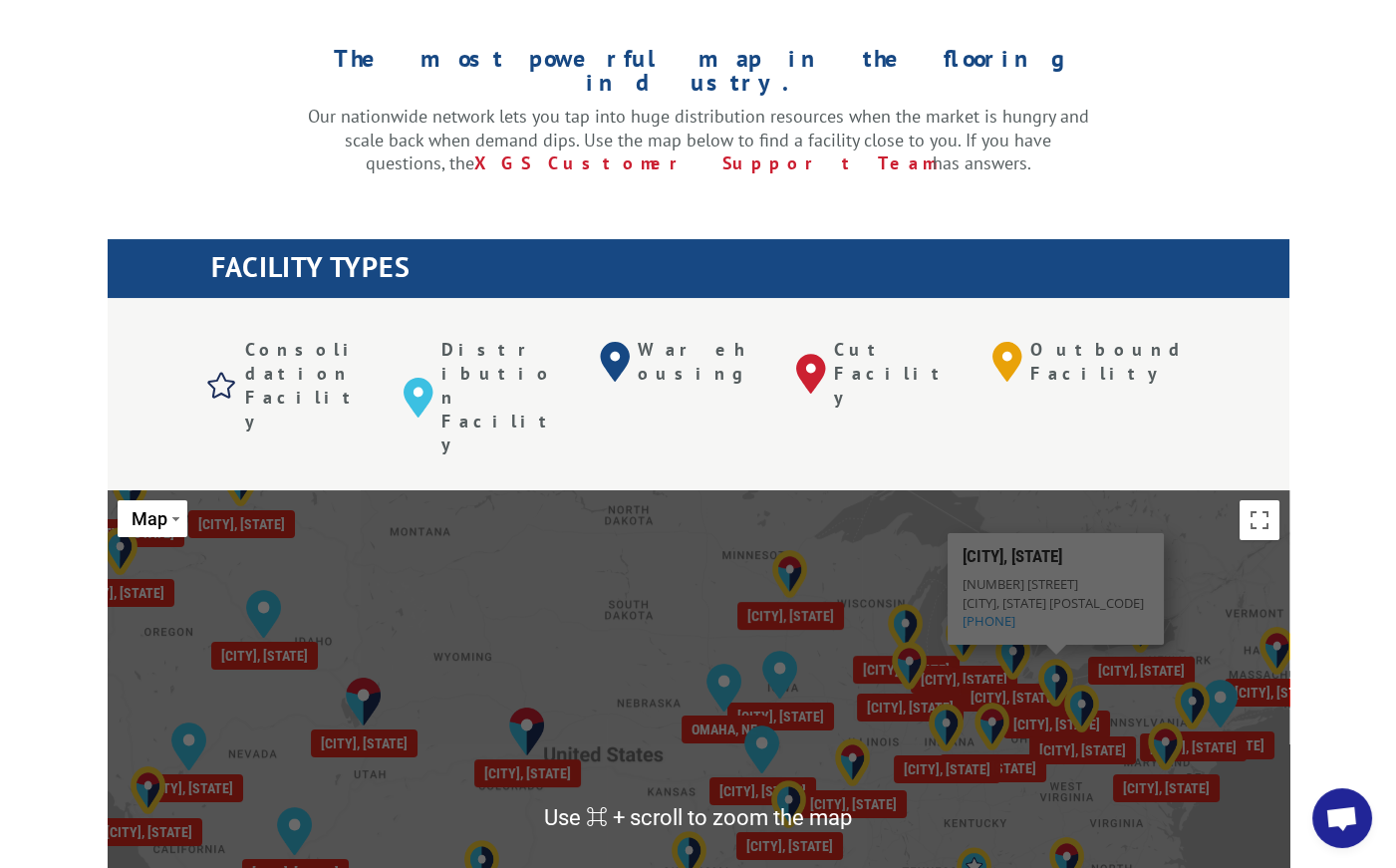 click on "Consolidation Facility
Distribution Facility
Warehousing
Cut Facility
Outbound Facility" at bounding box center [698, 394] 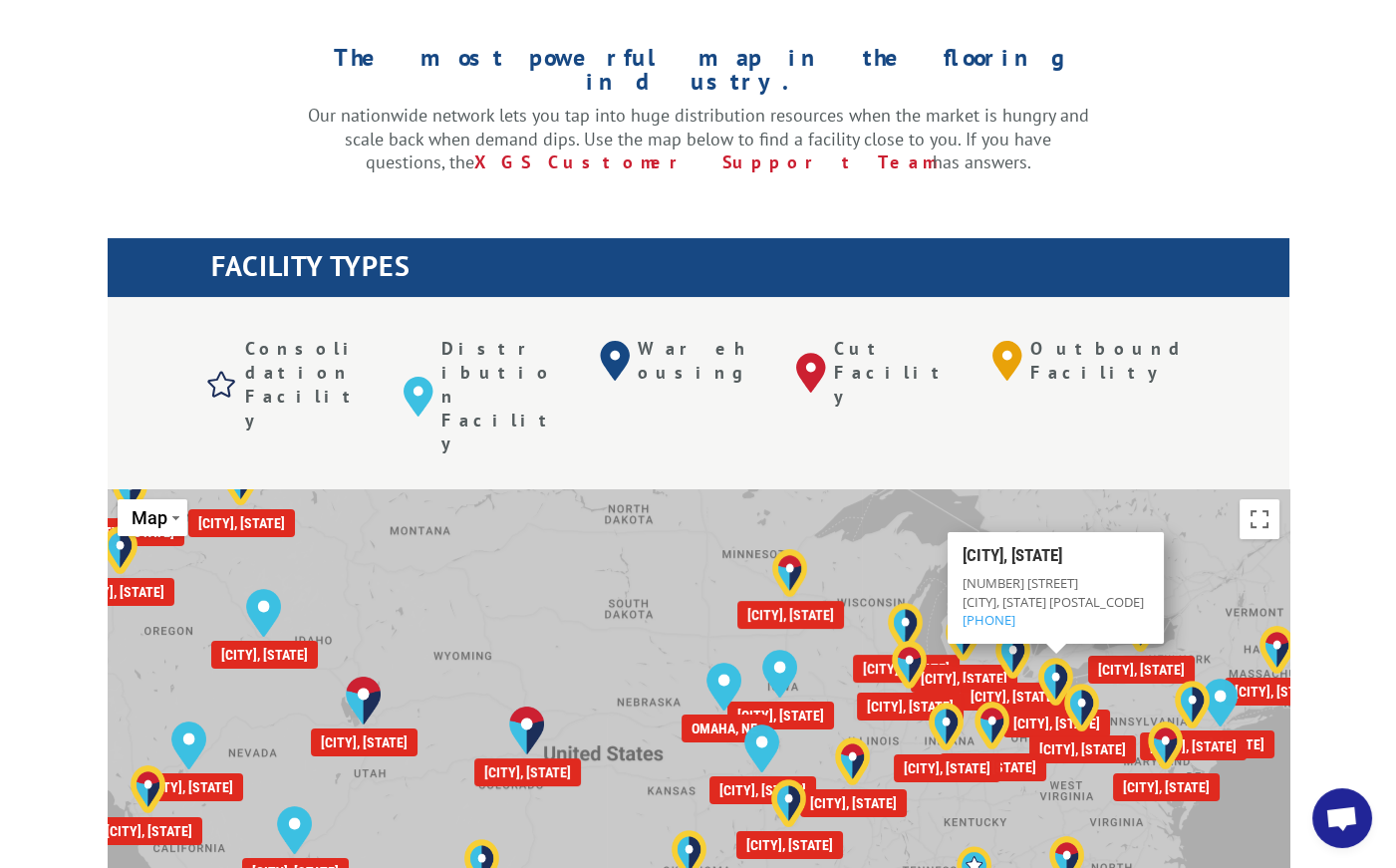 scroll, scrollTop: 539, scrollLeft: 0, axis: vertical 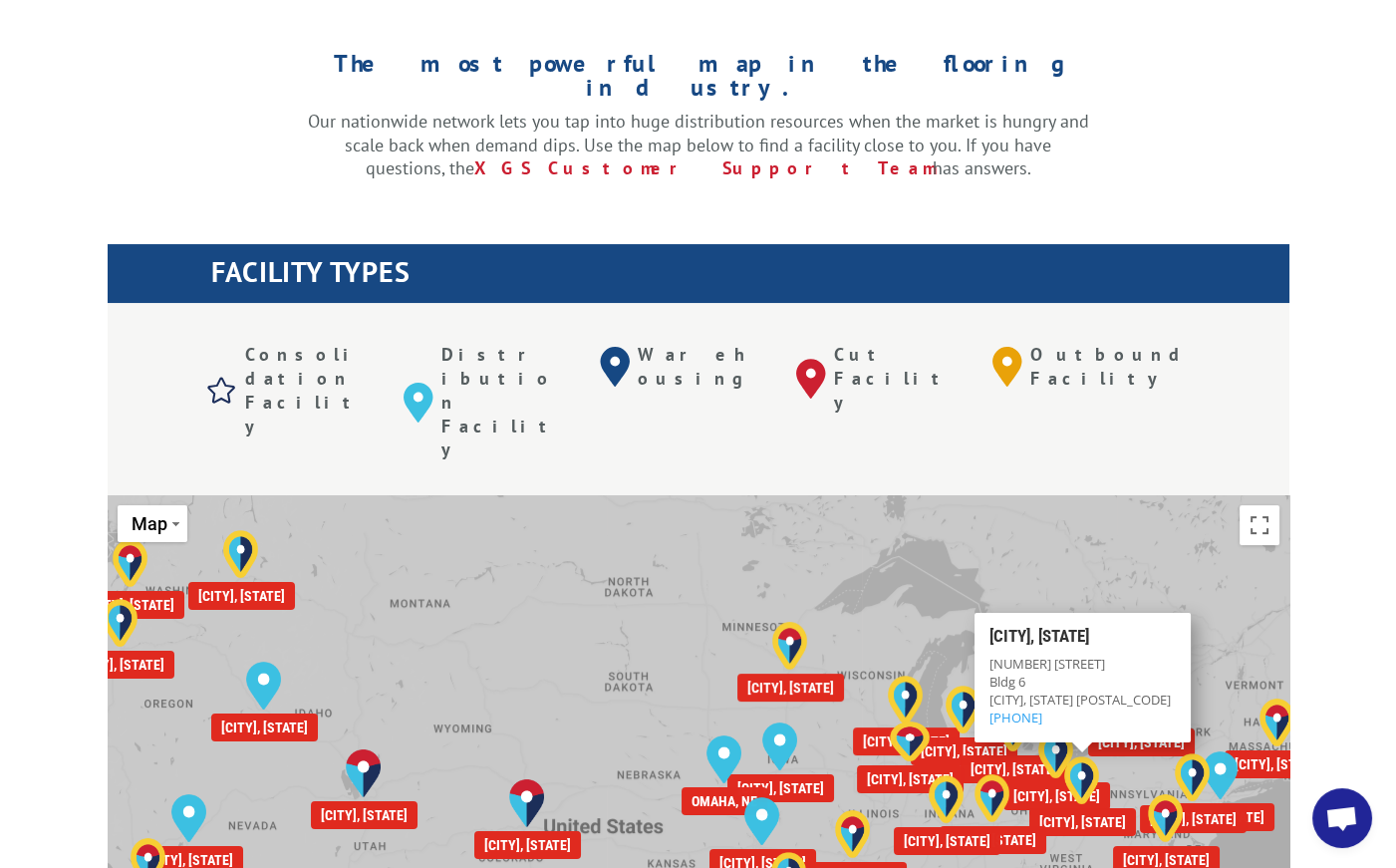 click at bounding box center (1081, 780) 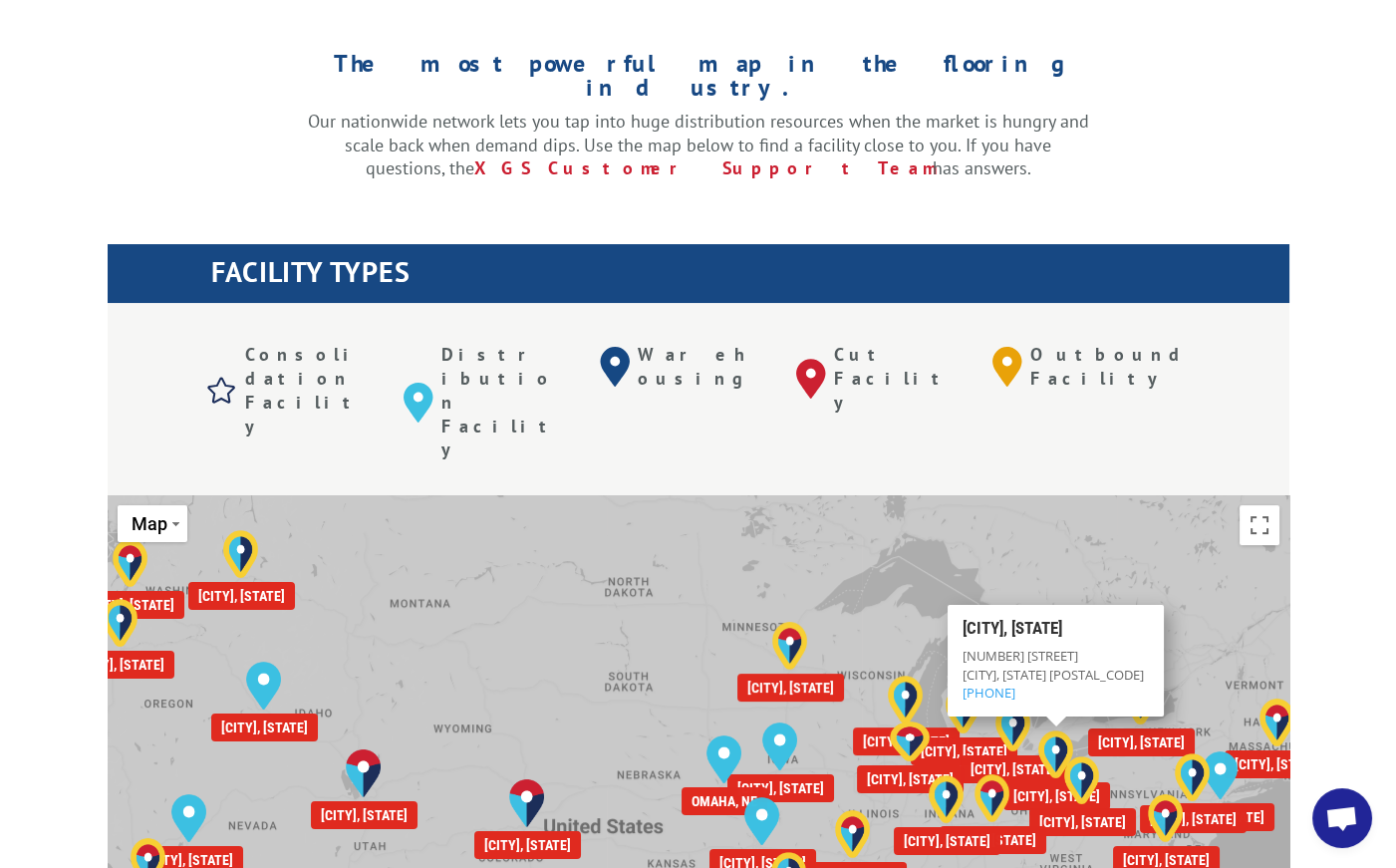 scroll, scrollTop: 532, scrollLeft: 0, axis: vertical 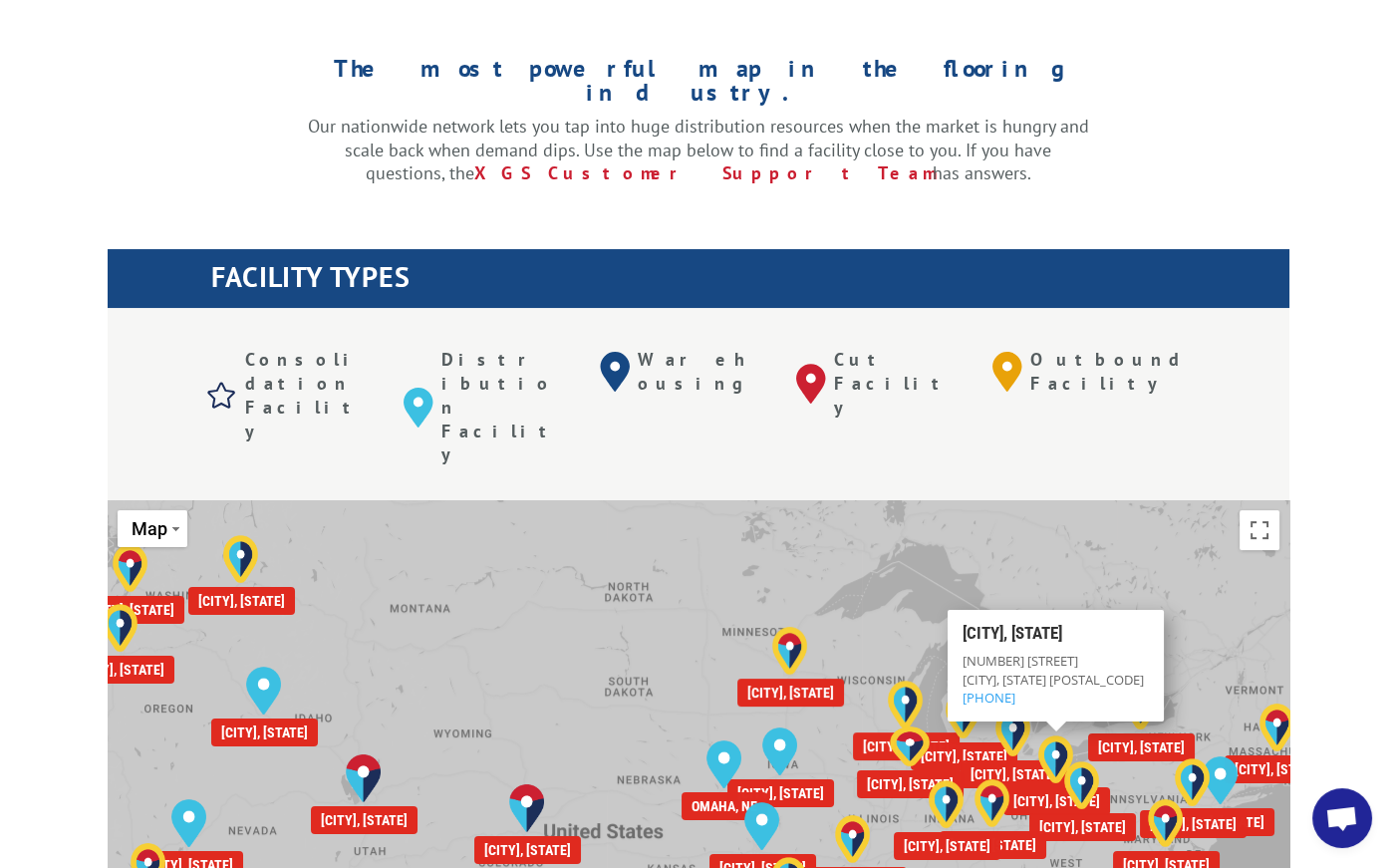 click on "[CITY], [STATE]" at bounding box center [1055, 801] 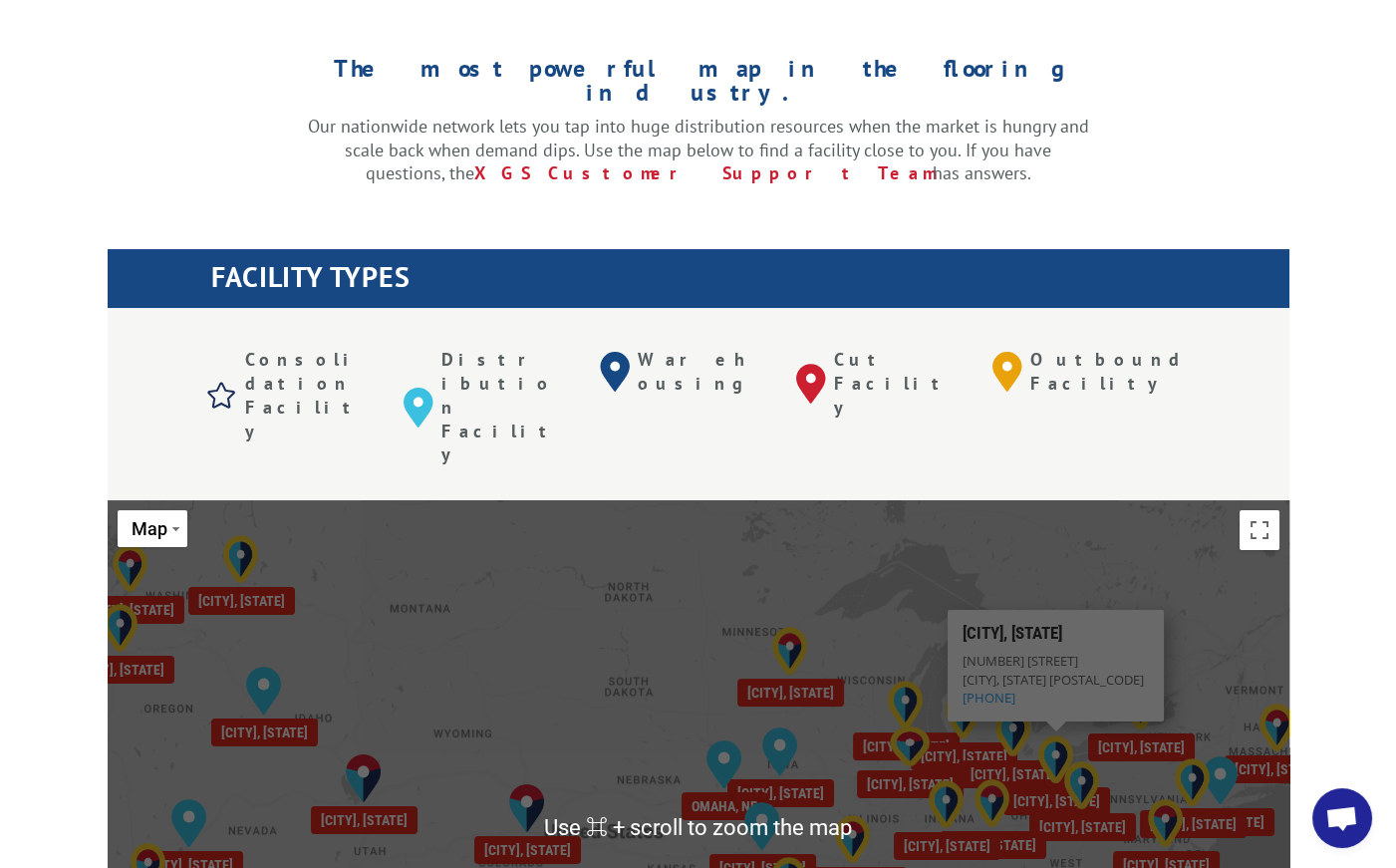 scroll, scrollTop: 532, scrollLeft: 0, axis: vertical 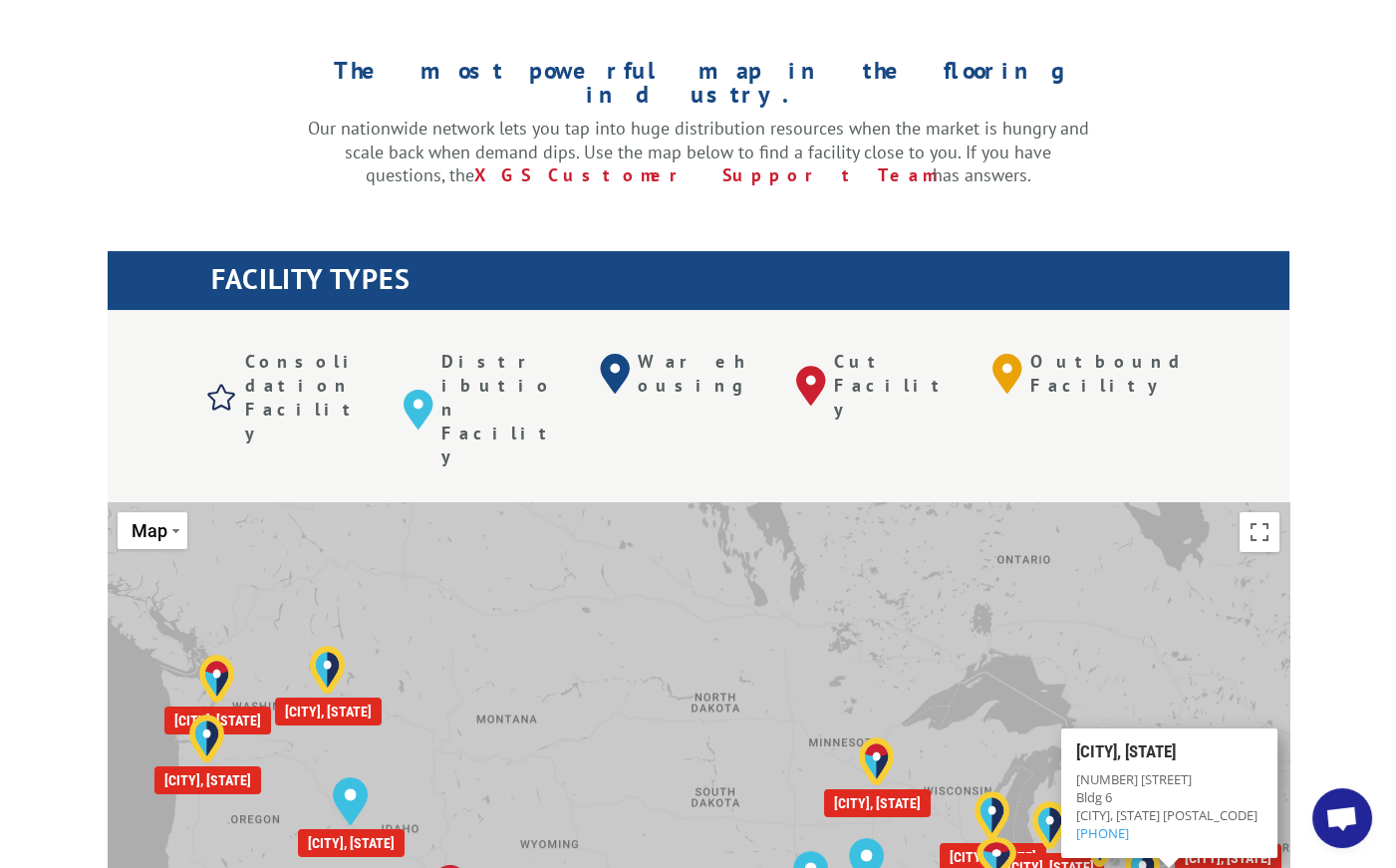 click at bounding box center (1168, 896) 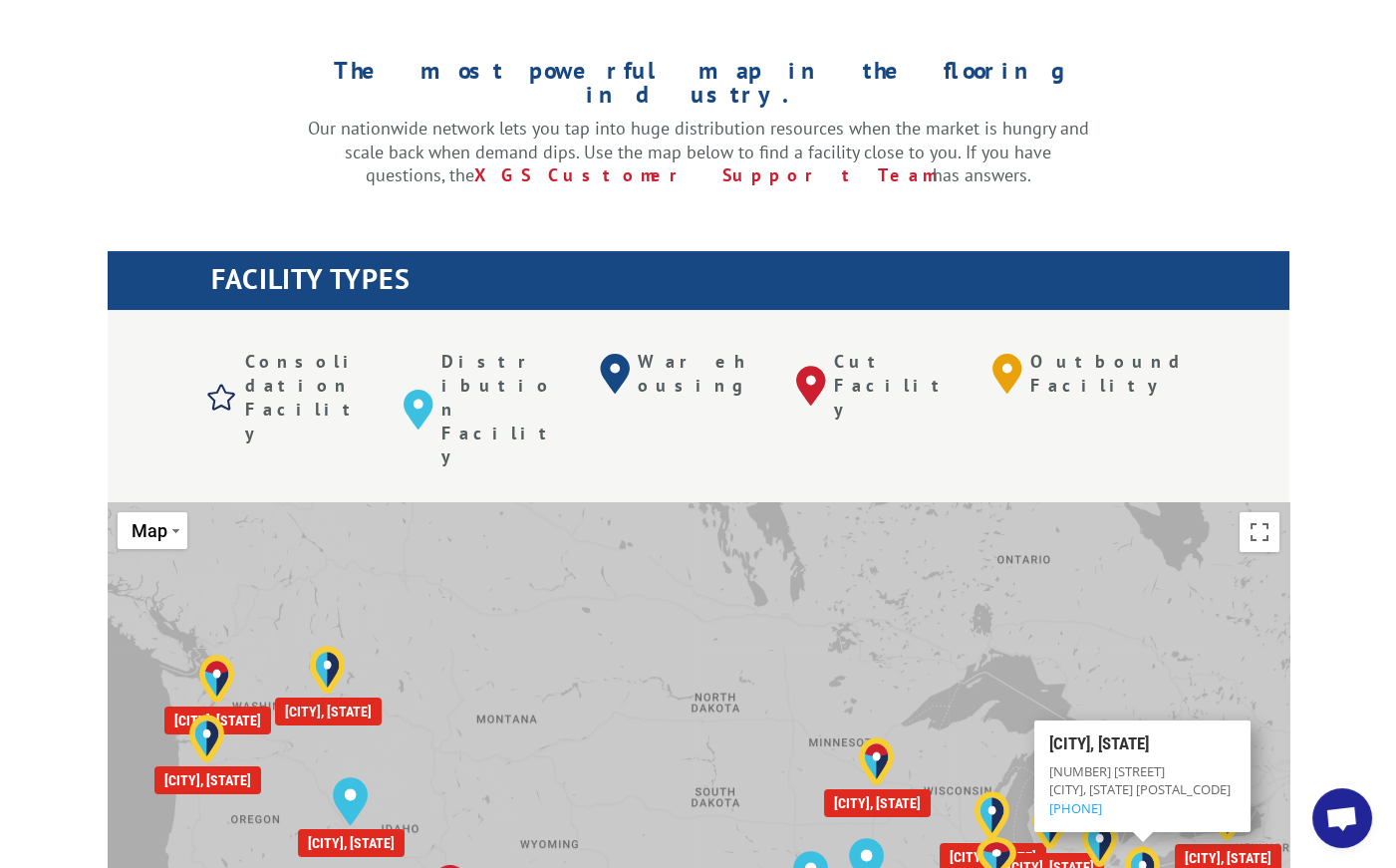 click on "[CITY], [STATE]" at bounding box center (1142, 912) 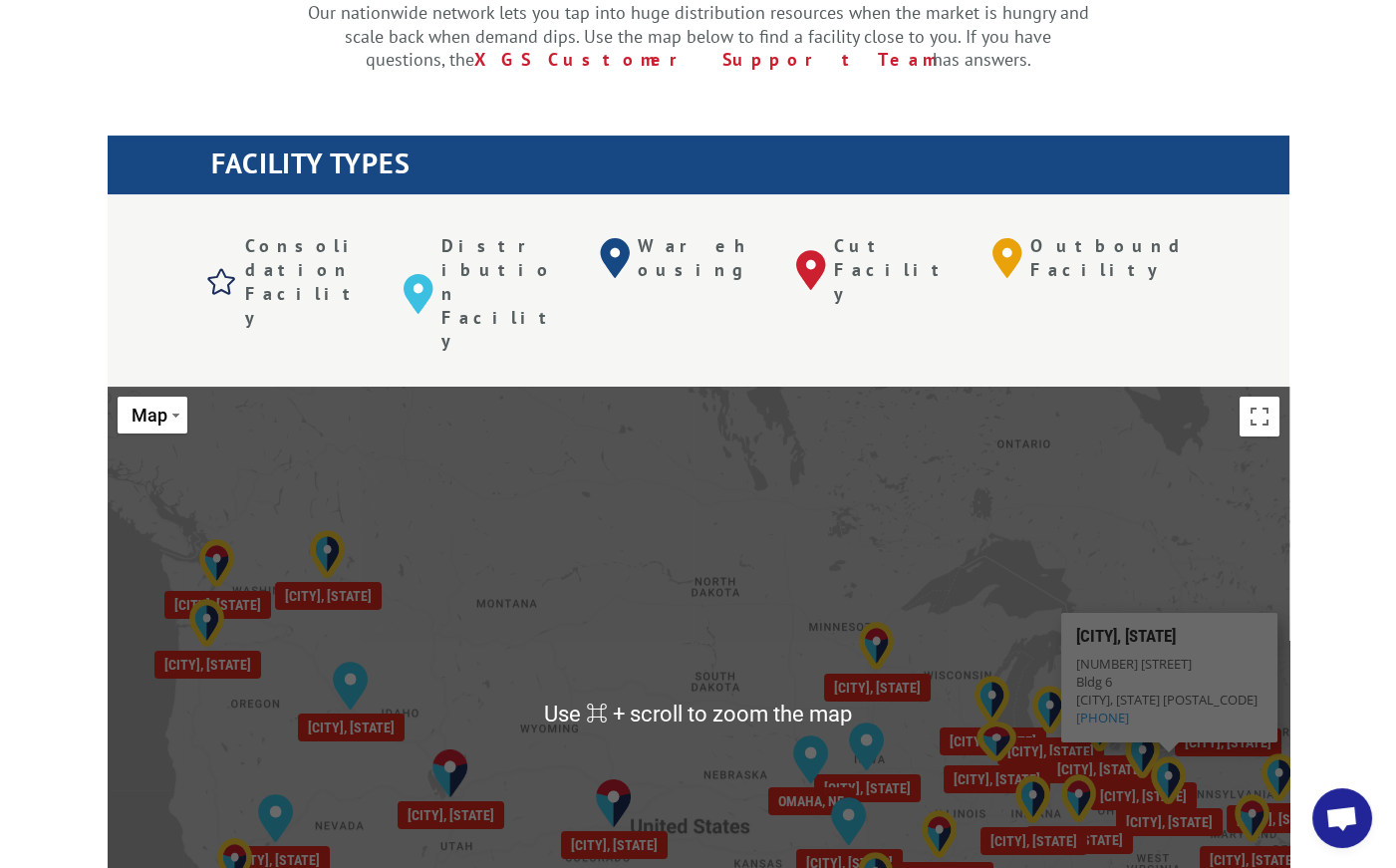 scroll, scrollTop: 653, scrollLeft: 0, axis: vertical 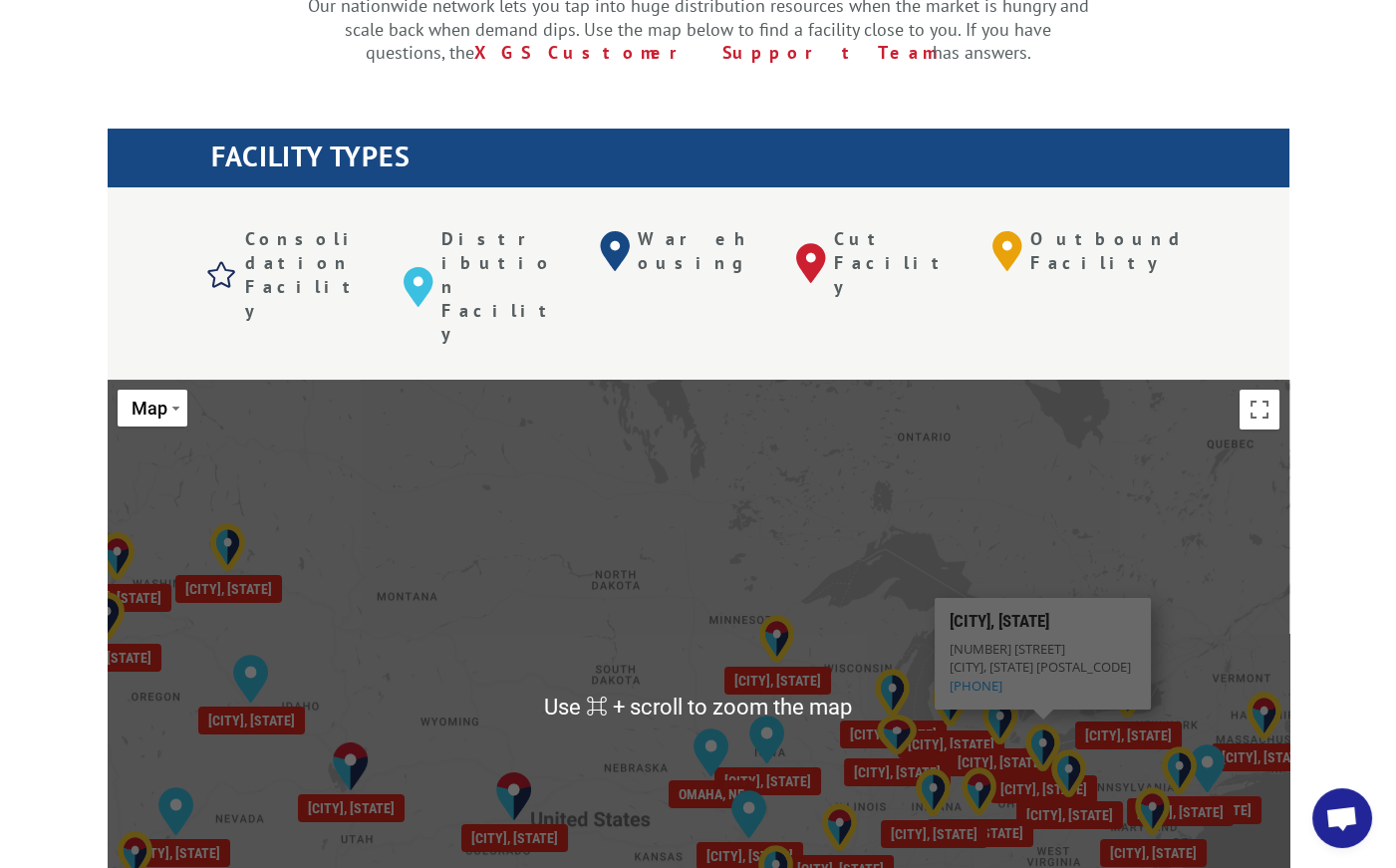 click at bounding box center [1042, 747] 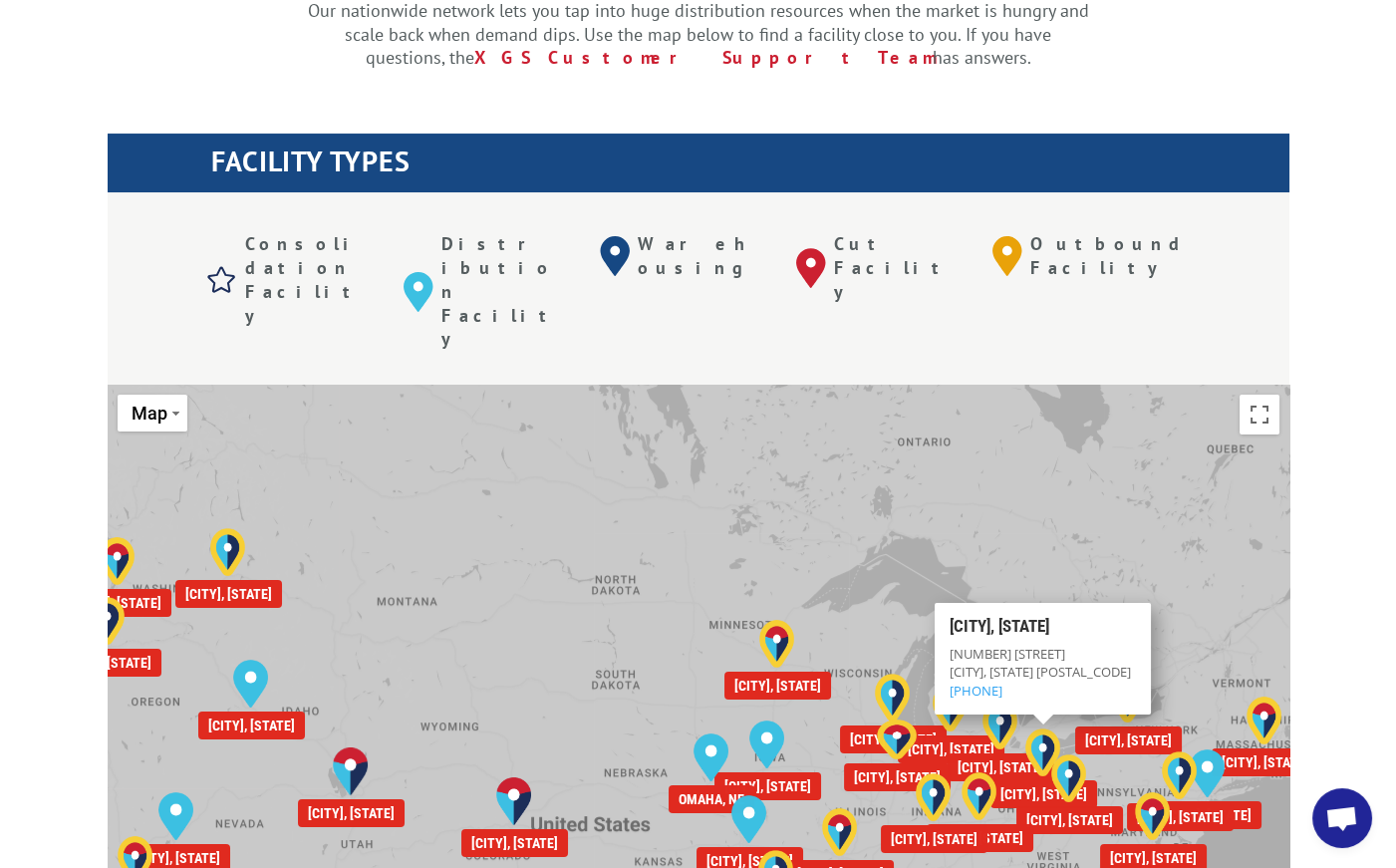 click on "[CITY], [STATE]" at bounding box center [1042, 794] 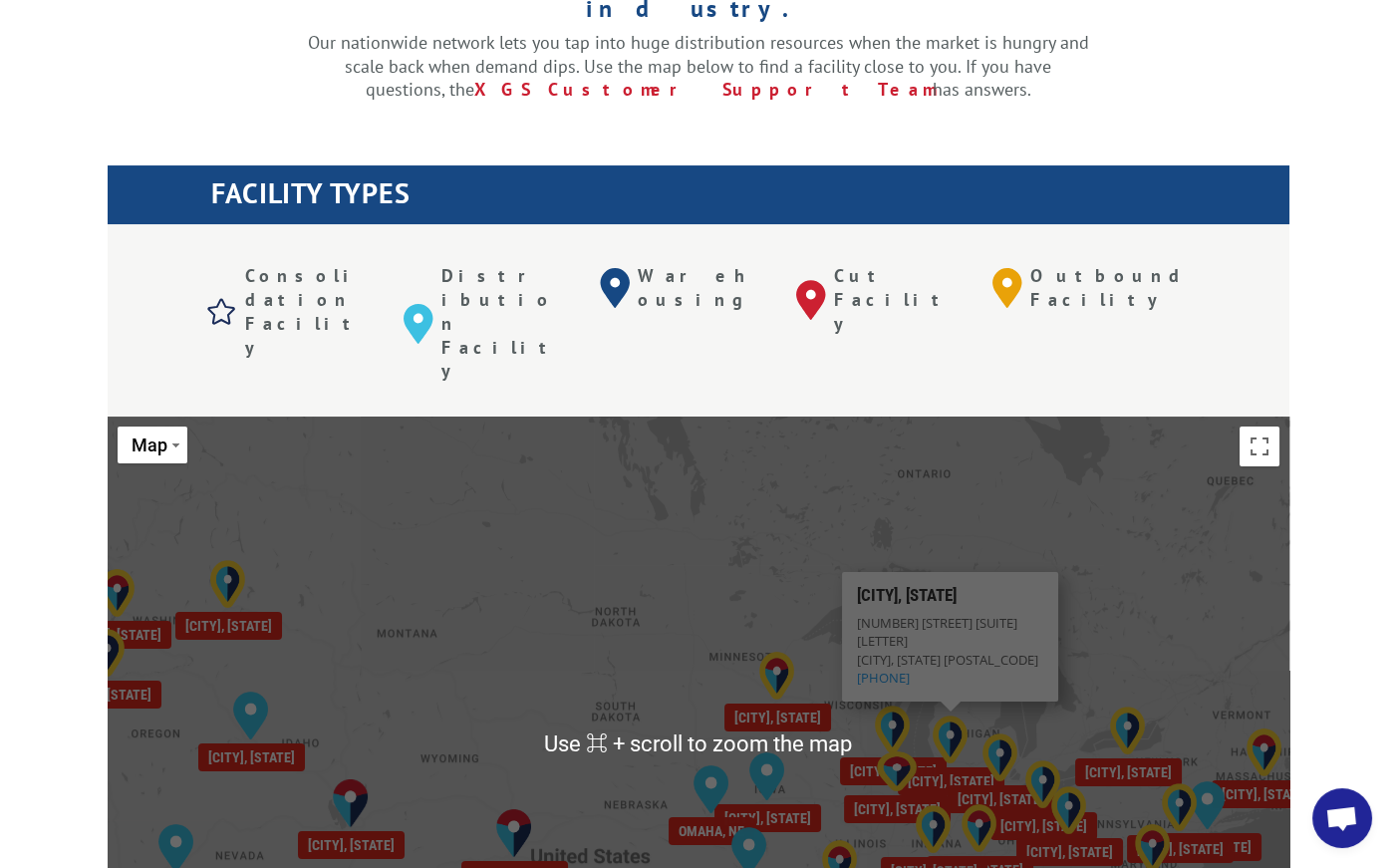 scroll, scrollTop: 618, scrollLeft: 0, axis: vertical 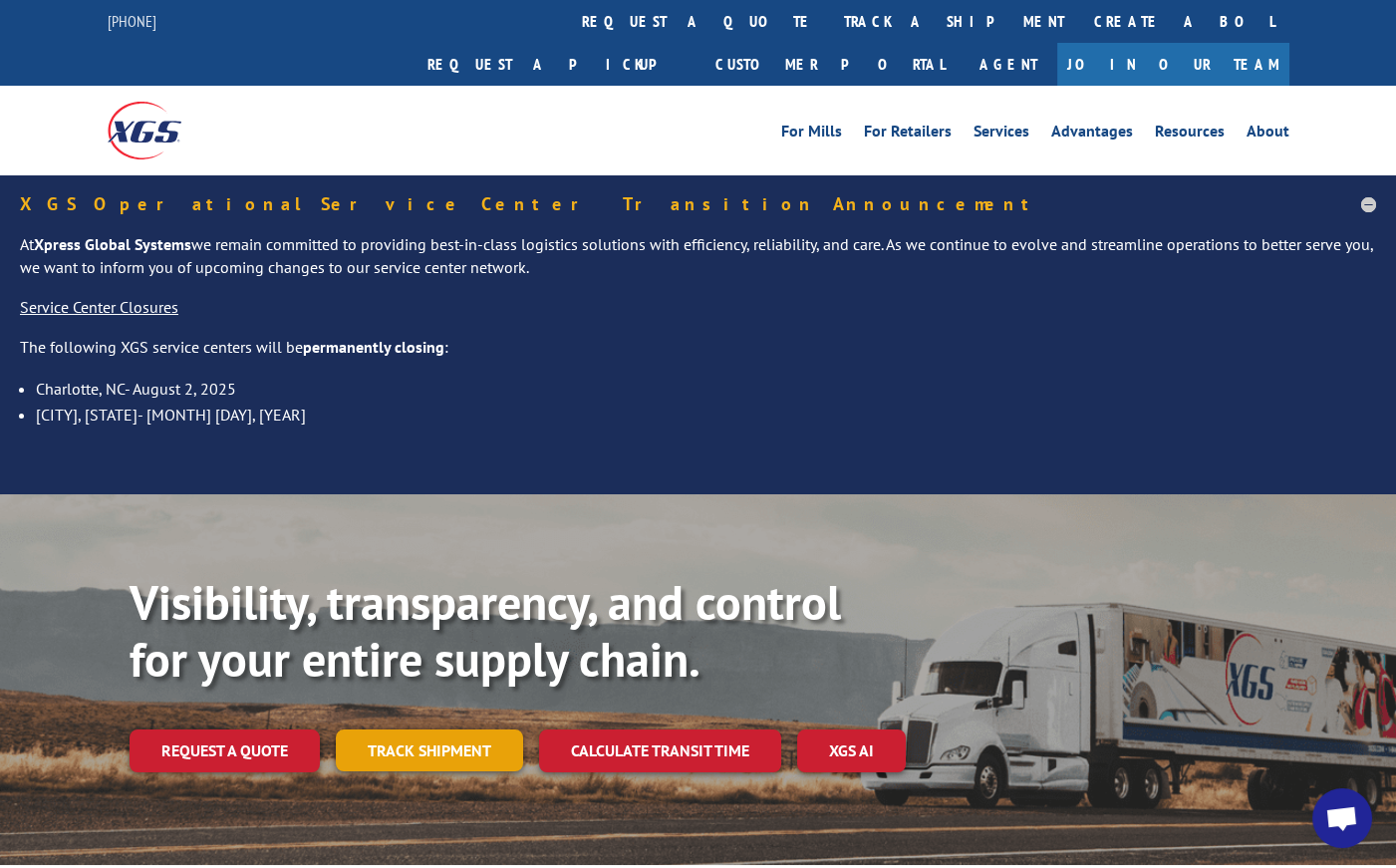 click on "Track shipment" at bounding box center [429, 750] 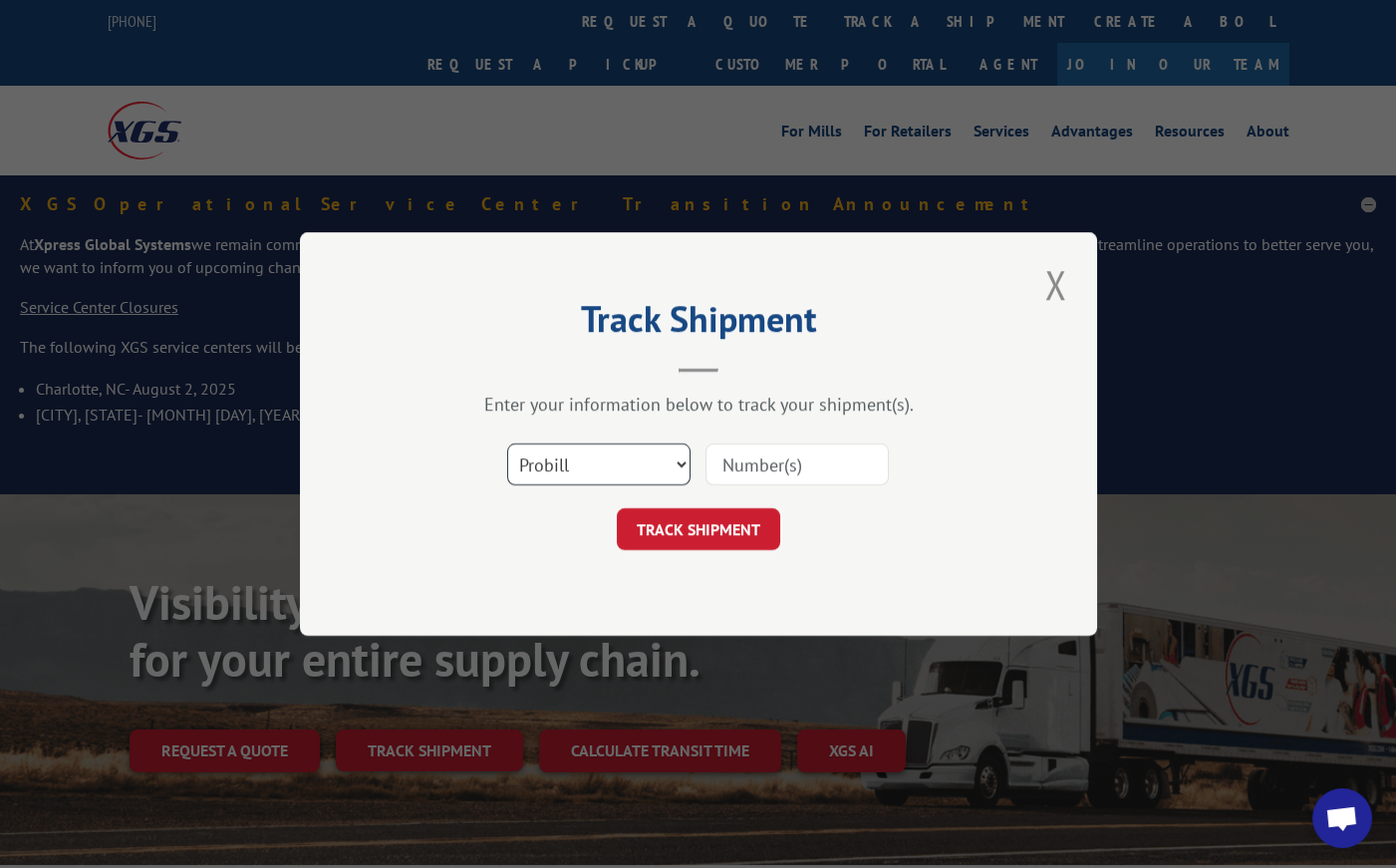 click on "Select category... Probill BOL PO" at bounding box center (599, 464) 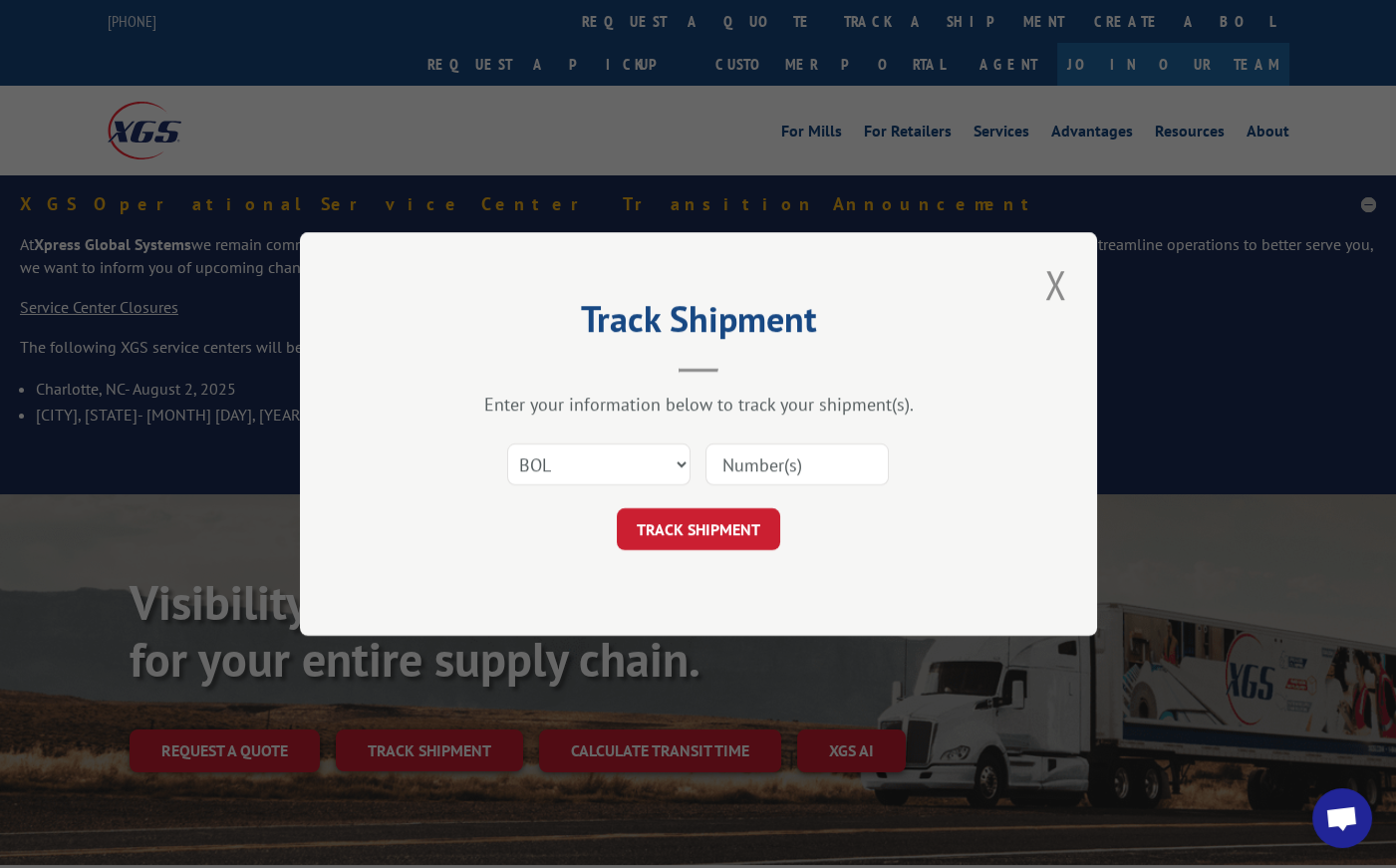 click at bounding box center [797, 464] 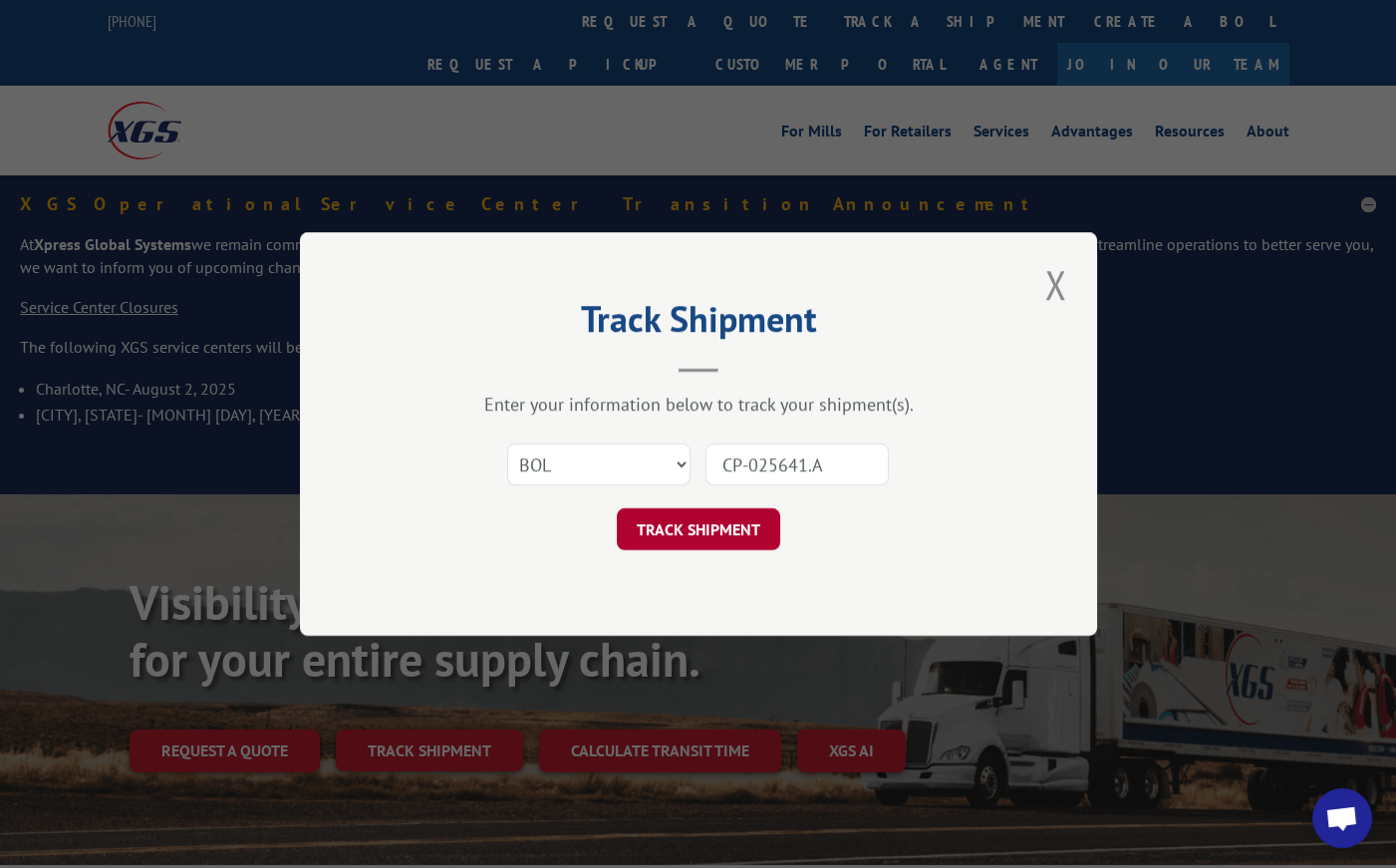 type on "CP-025641.A" 